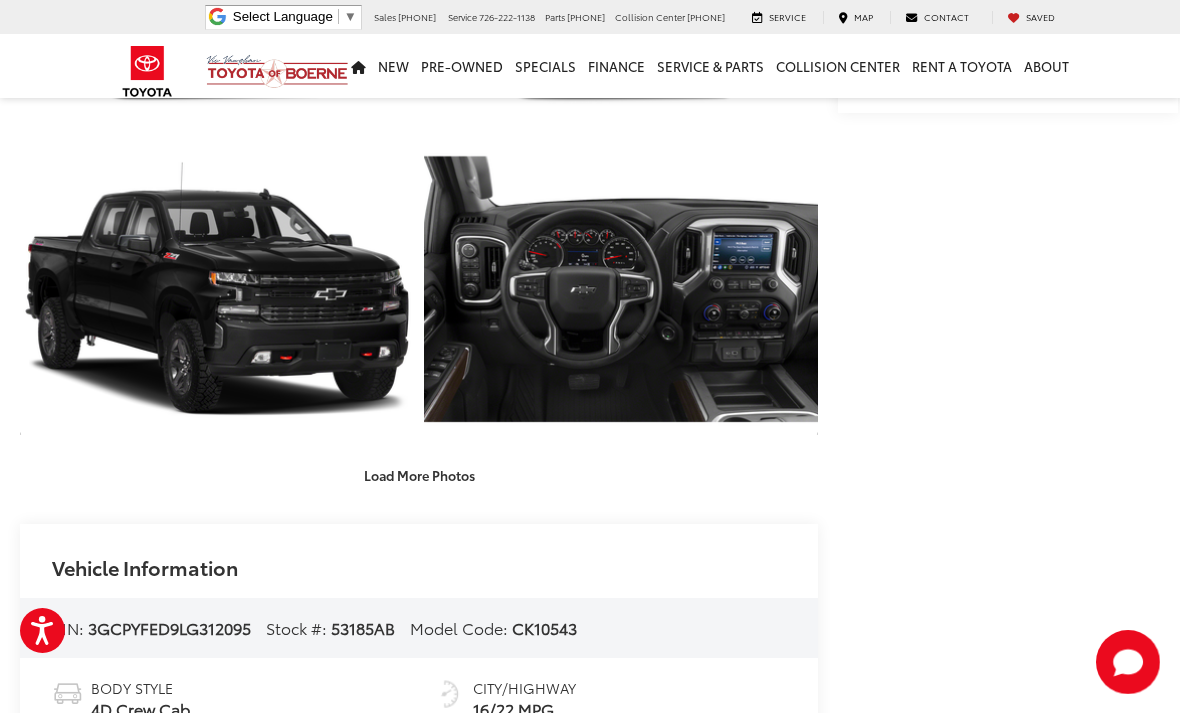 scroll, scrollTop: 0, scrollLeft: 0, axis: both 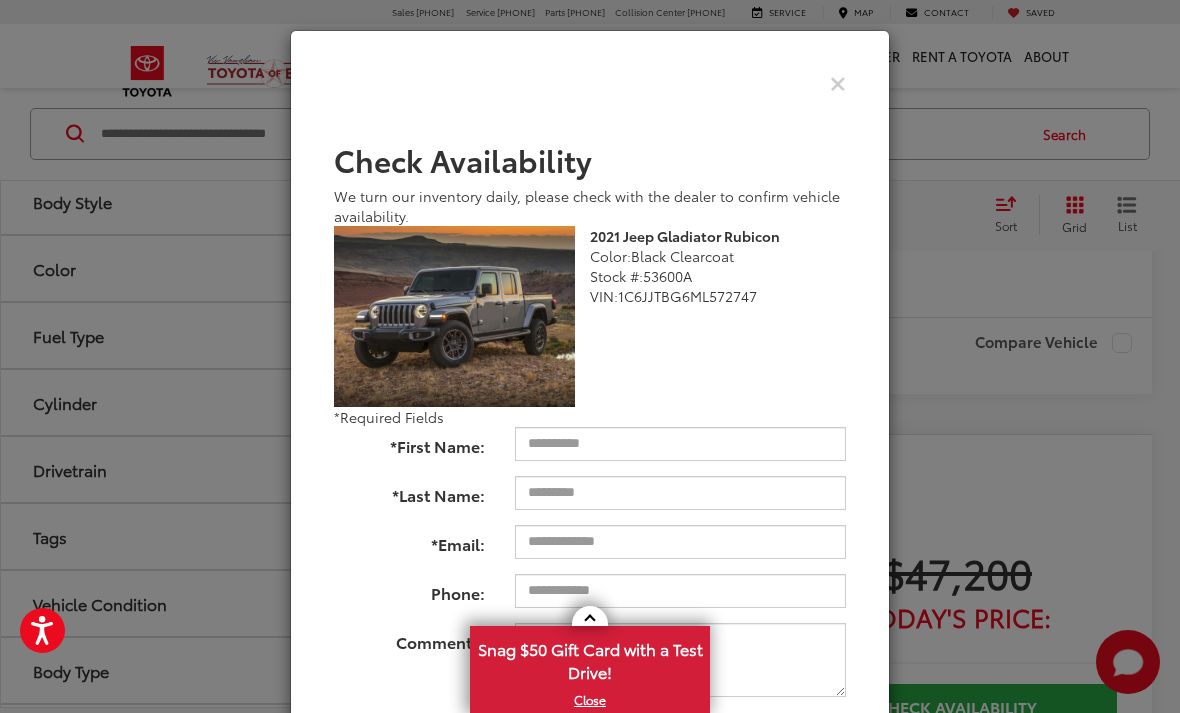 click at bounding box center [838, 82] 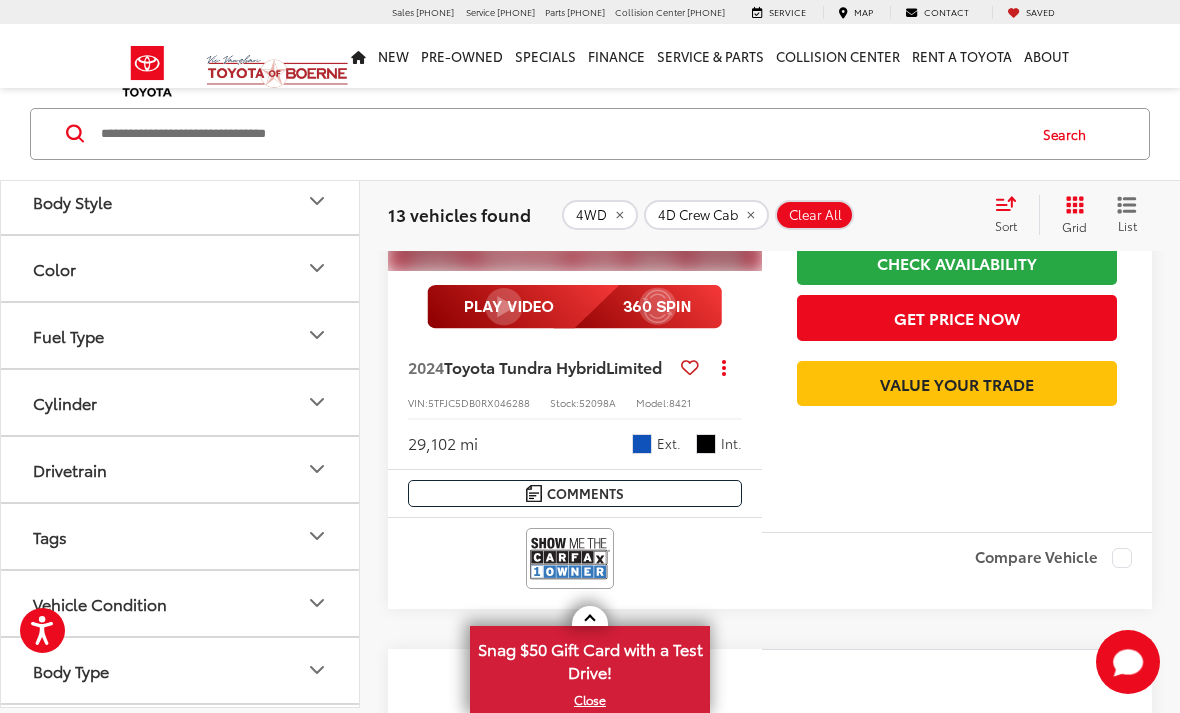 scroll, scrollTop: 5534, scrollLeft: 0, axis: vertical 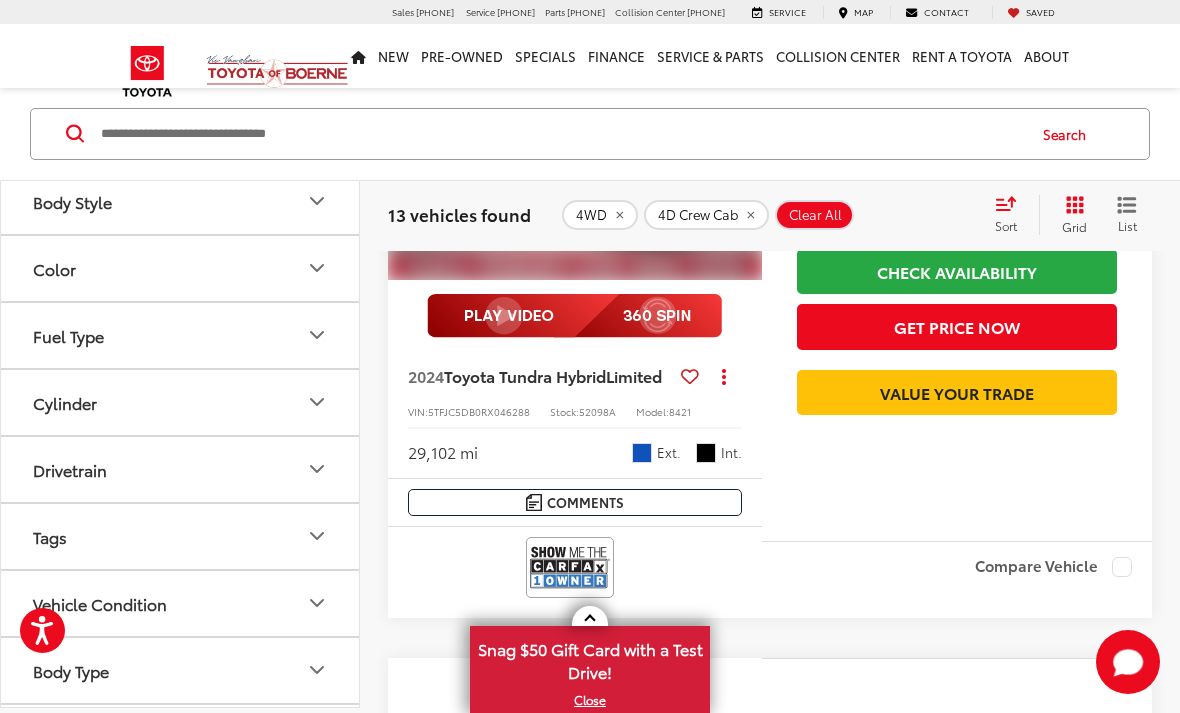 click at bounding box center [742, 140] 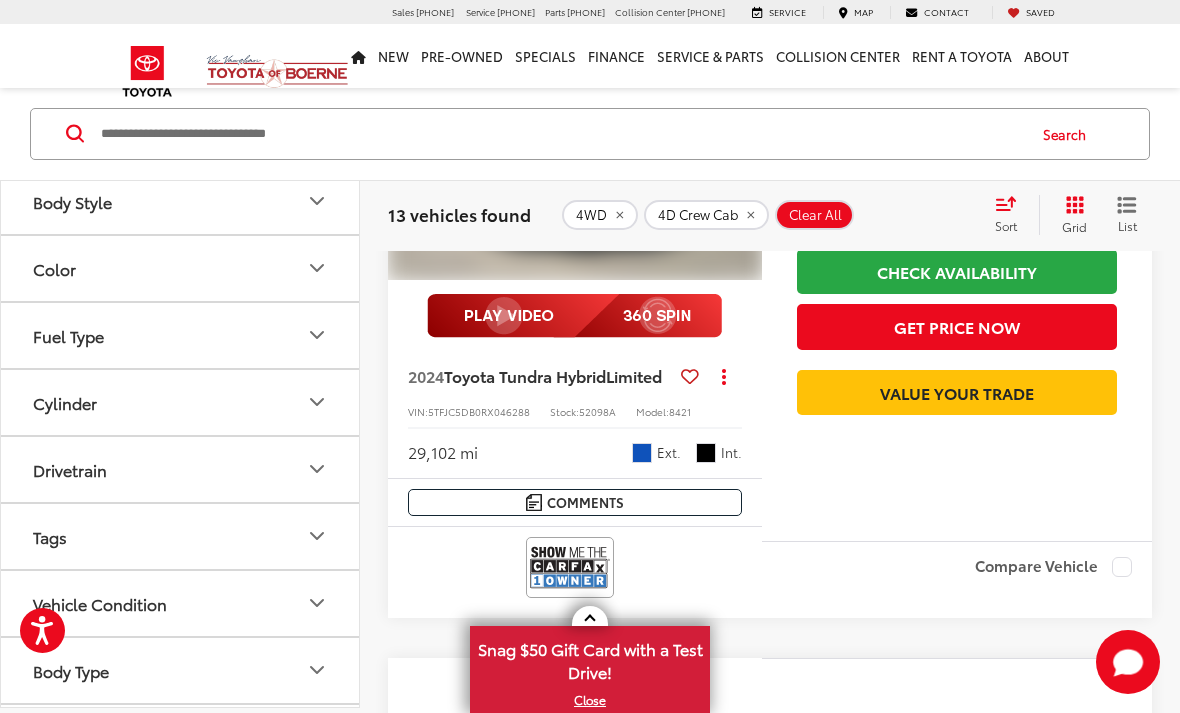 click at bounding box center [742, 140] 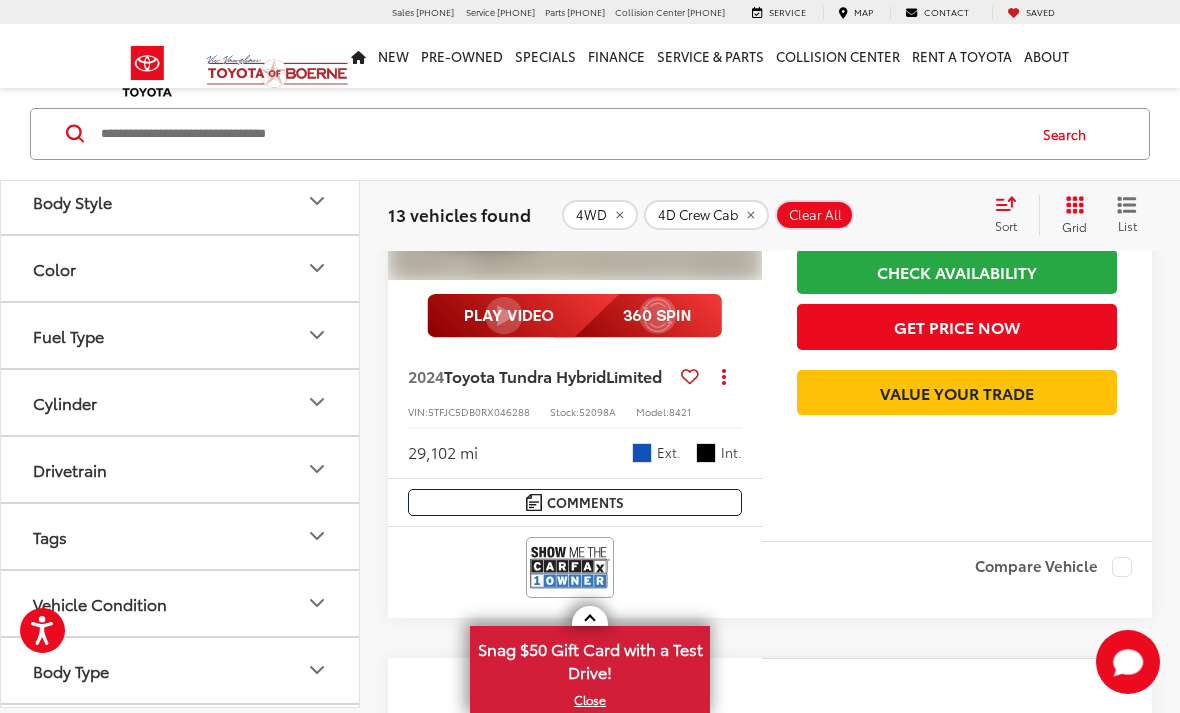 click at bounding box center [742, 140] 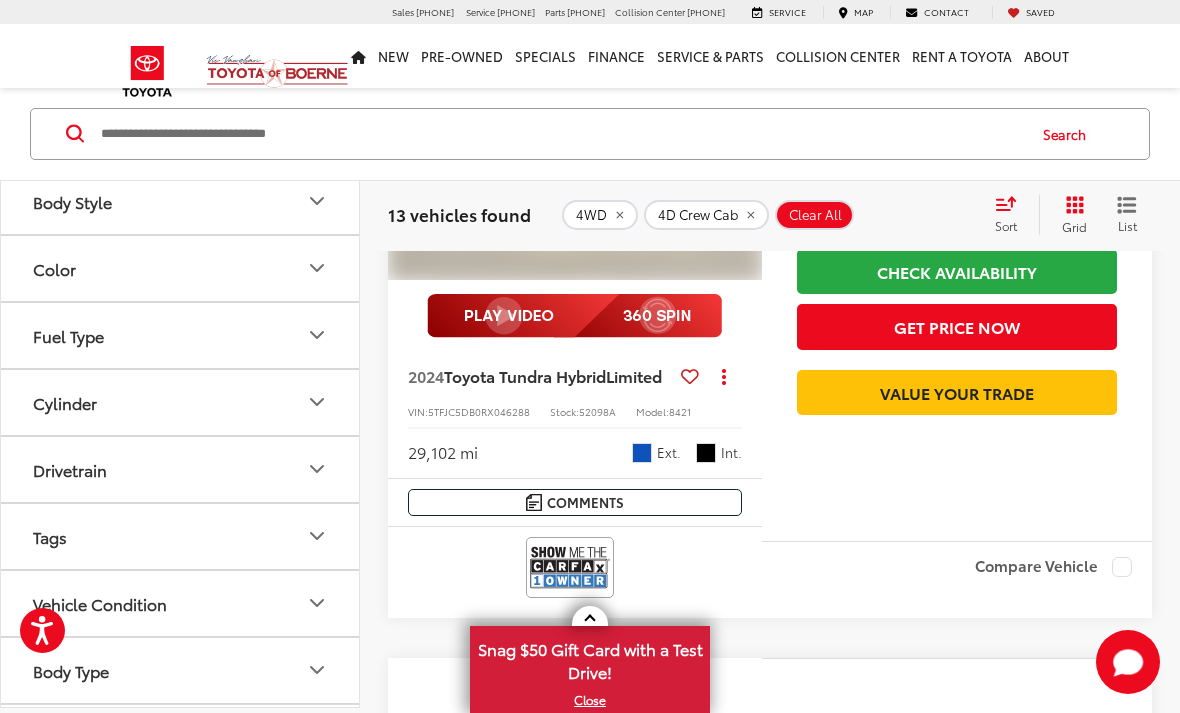 click at bounding box center [742, 140] 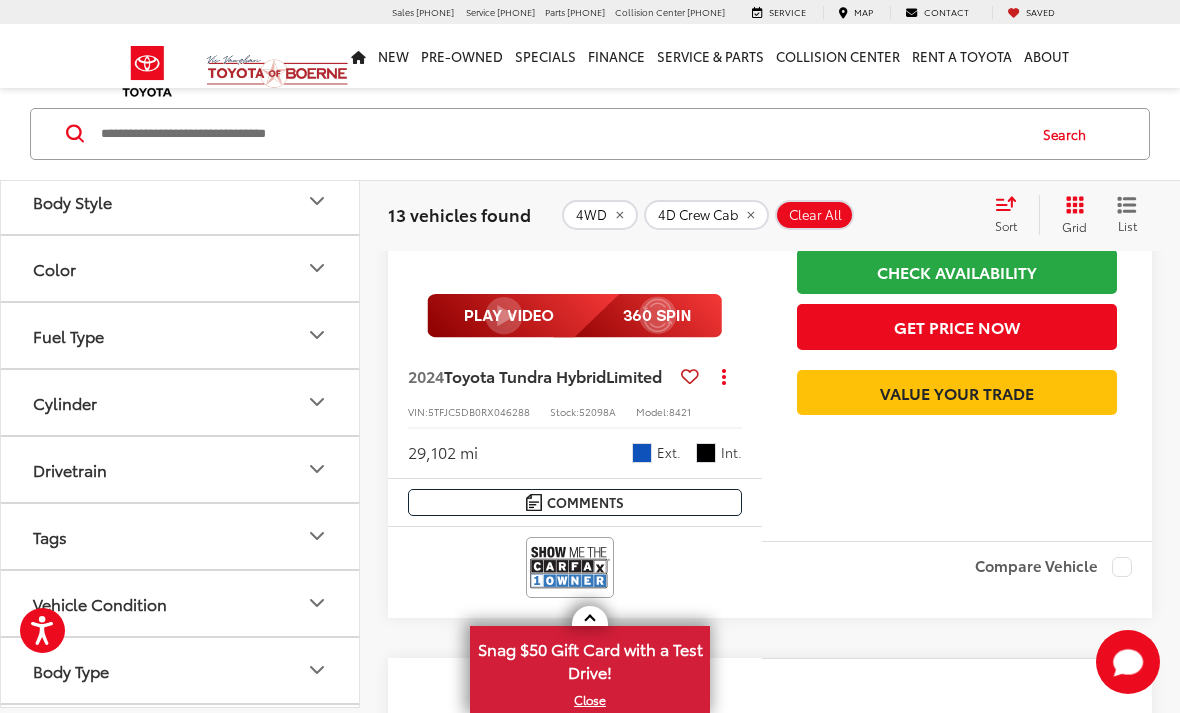 scroll, scrollTop: 0, scrollLeft: 1508, axis: horizontal 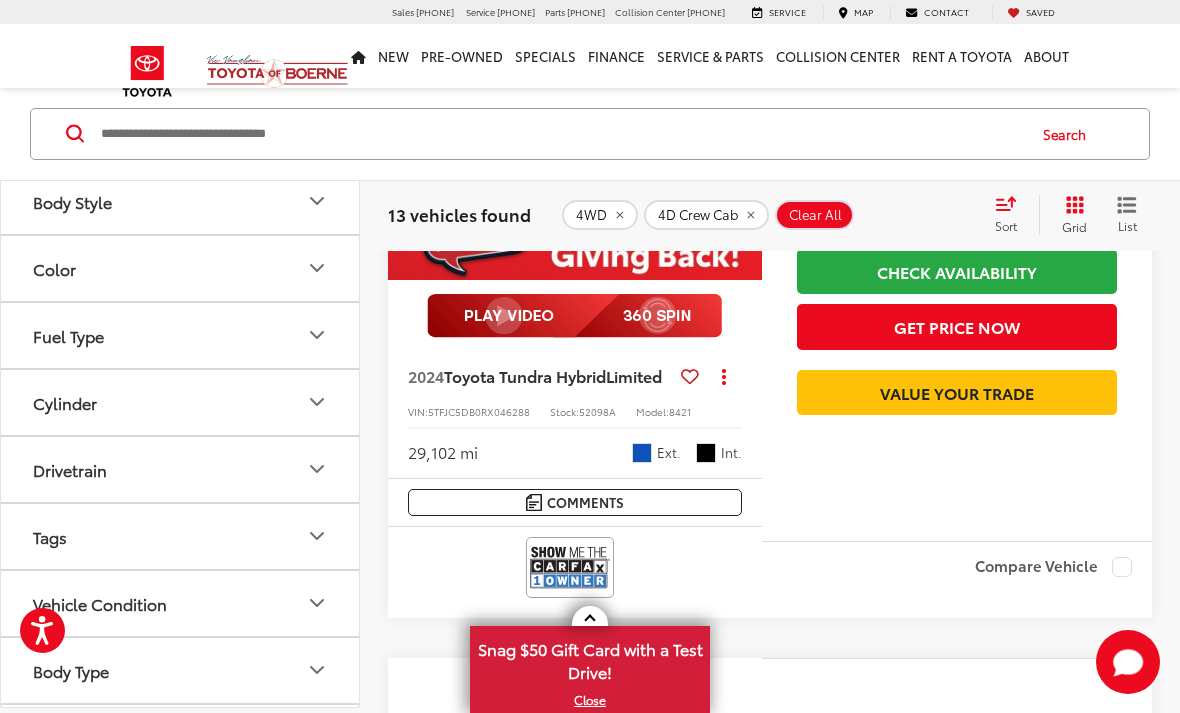 click at bounding box center (742, 140) 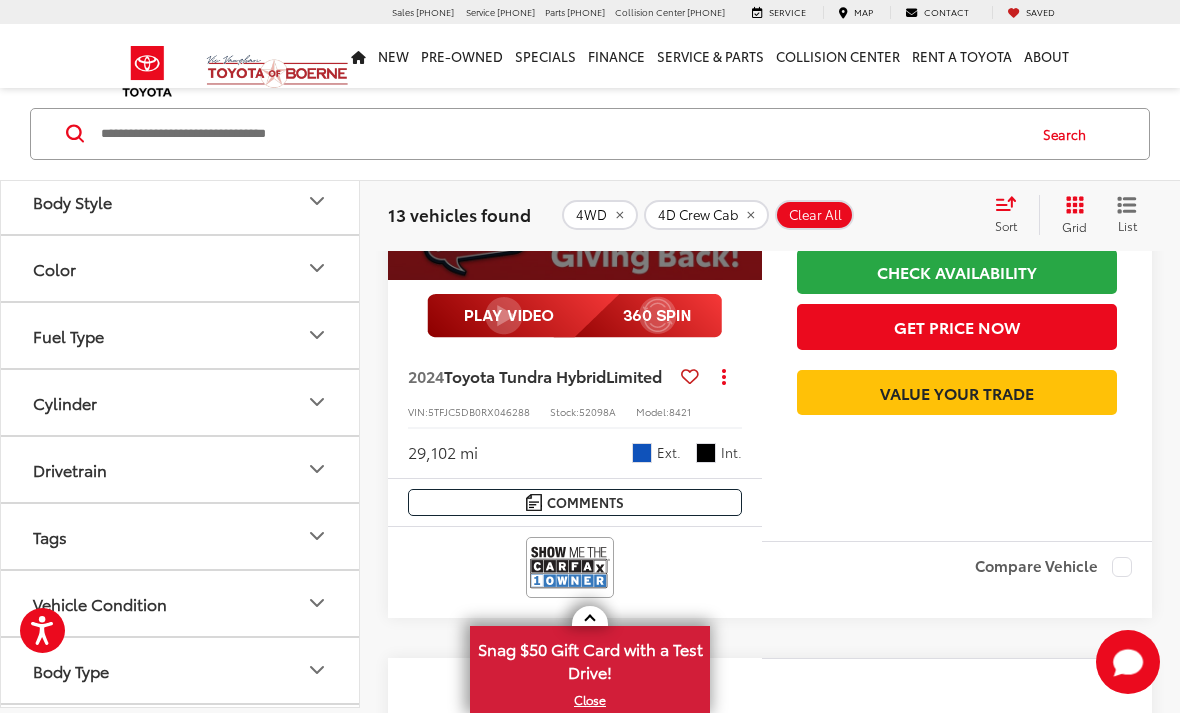 scroll, scrollTop: 0, scrollLeft: 1885, axis: horizontal 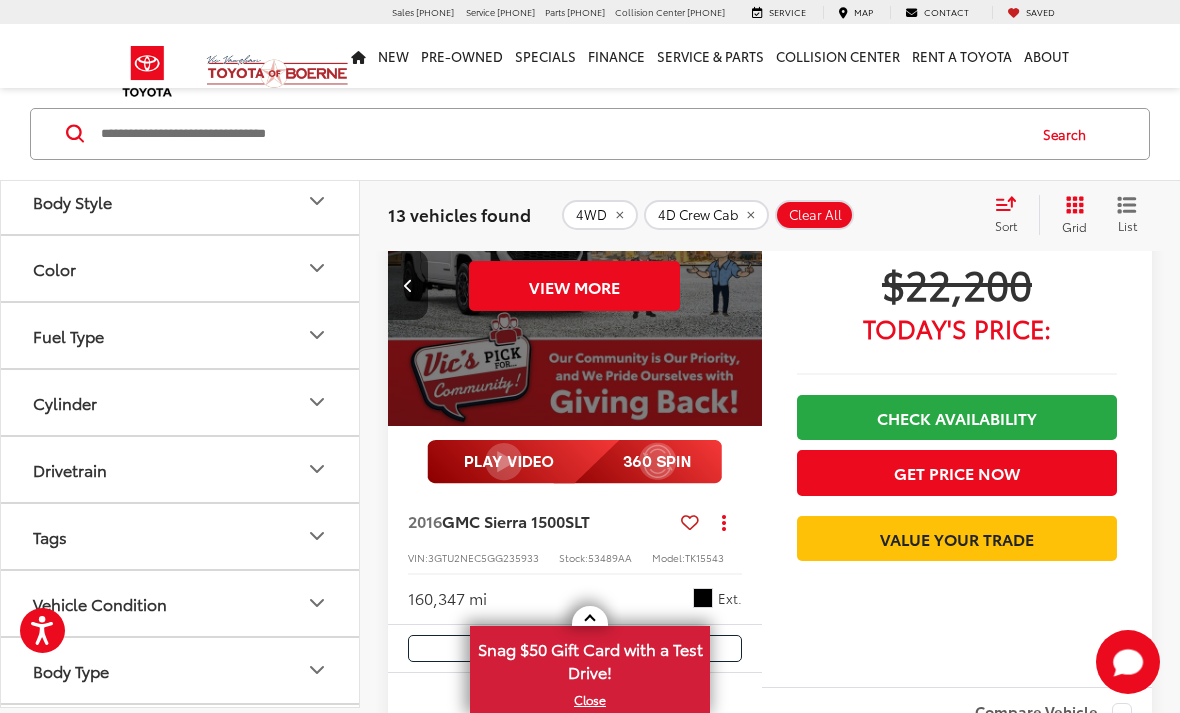 click on "View More" at bounding box center (574, 286) 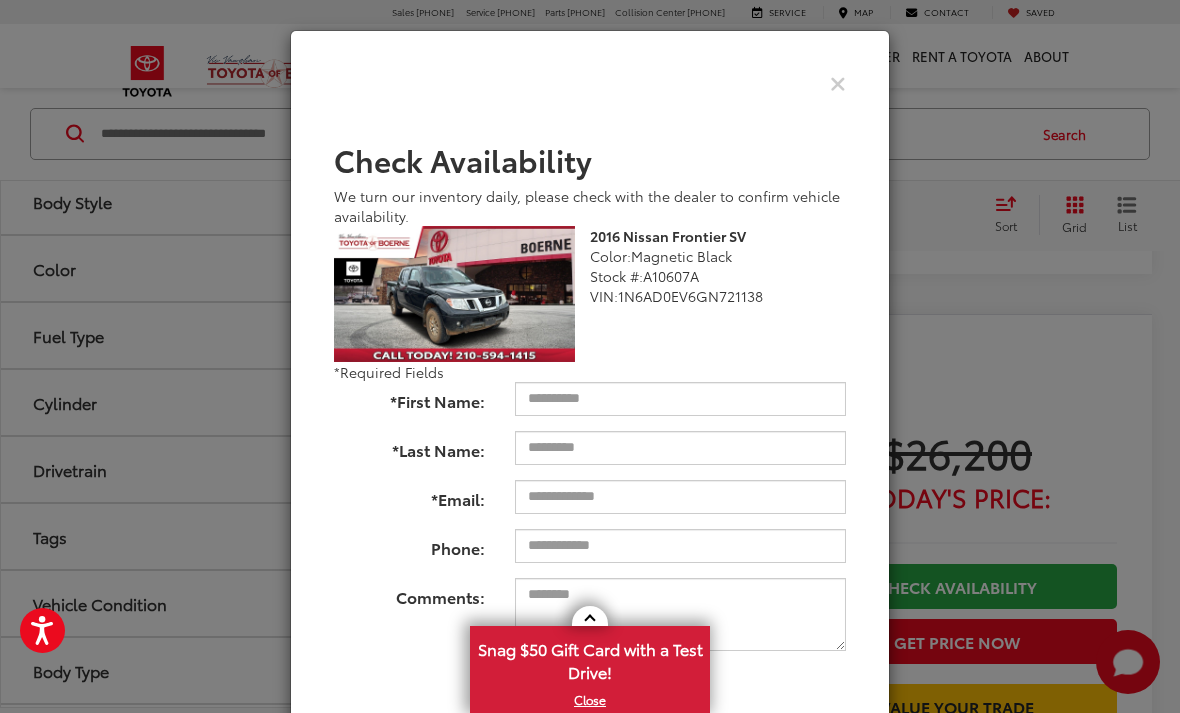 scroll, scrollTop: 2005, scrollLeft: 0, axis: vertical 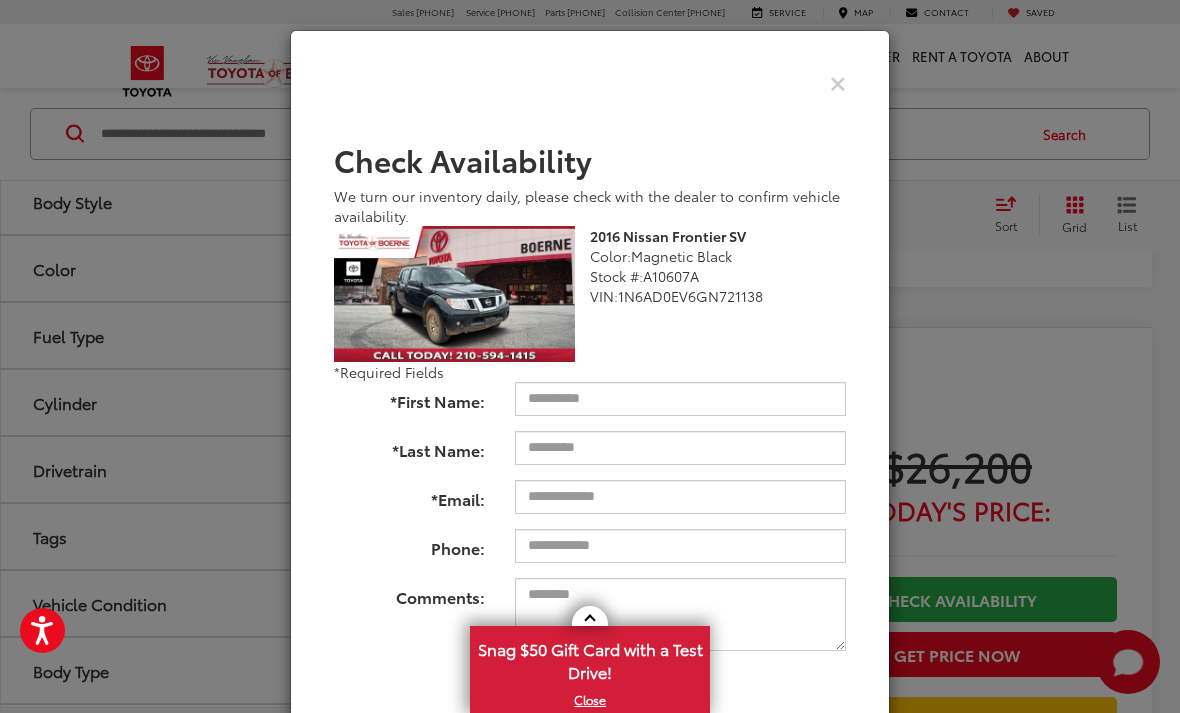 click at bounding box center [838, 82] 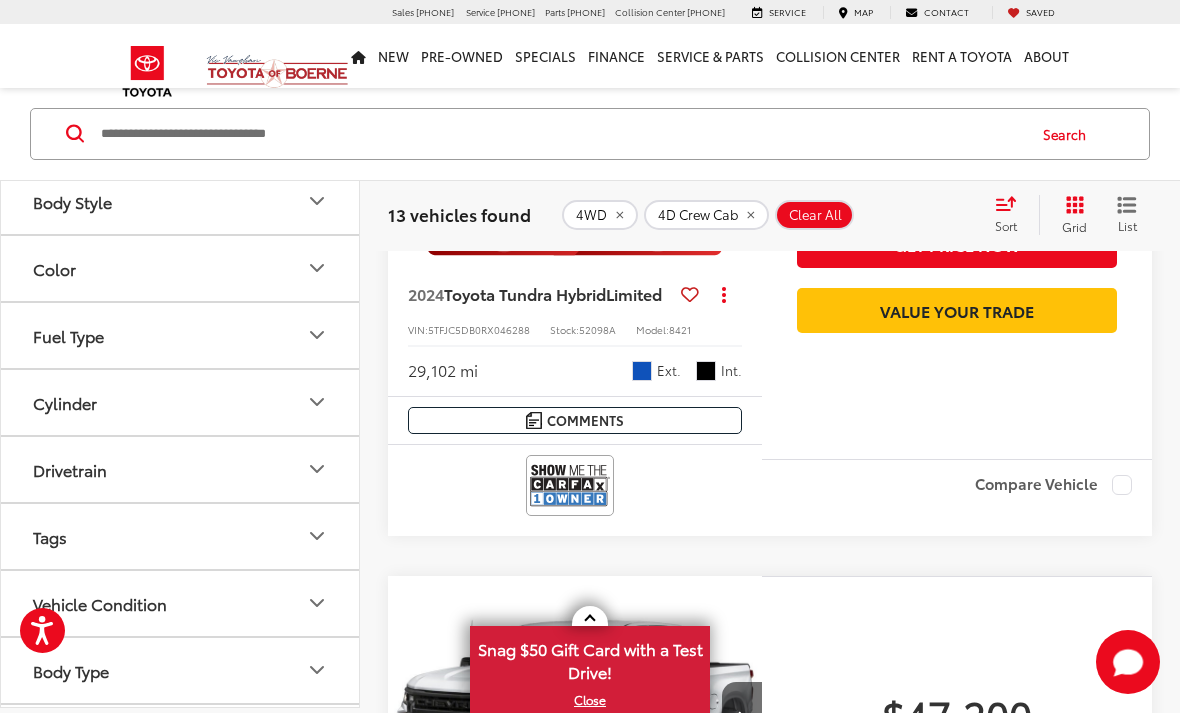 click at bounding box center (957, 353) 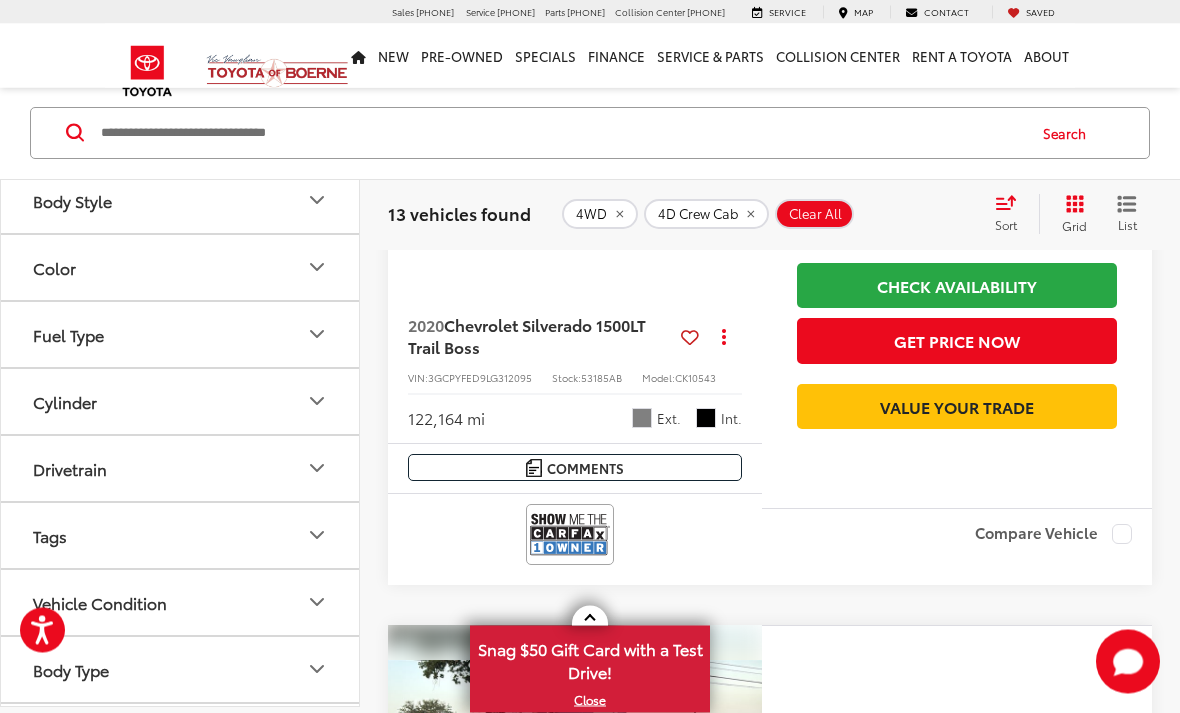 scroll, scrollTop: 4251, scrollLeft: 0, axis: vertical 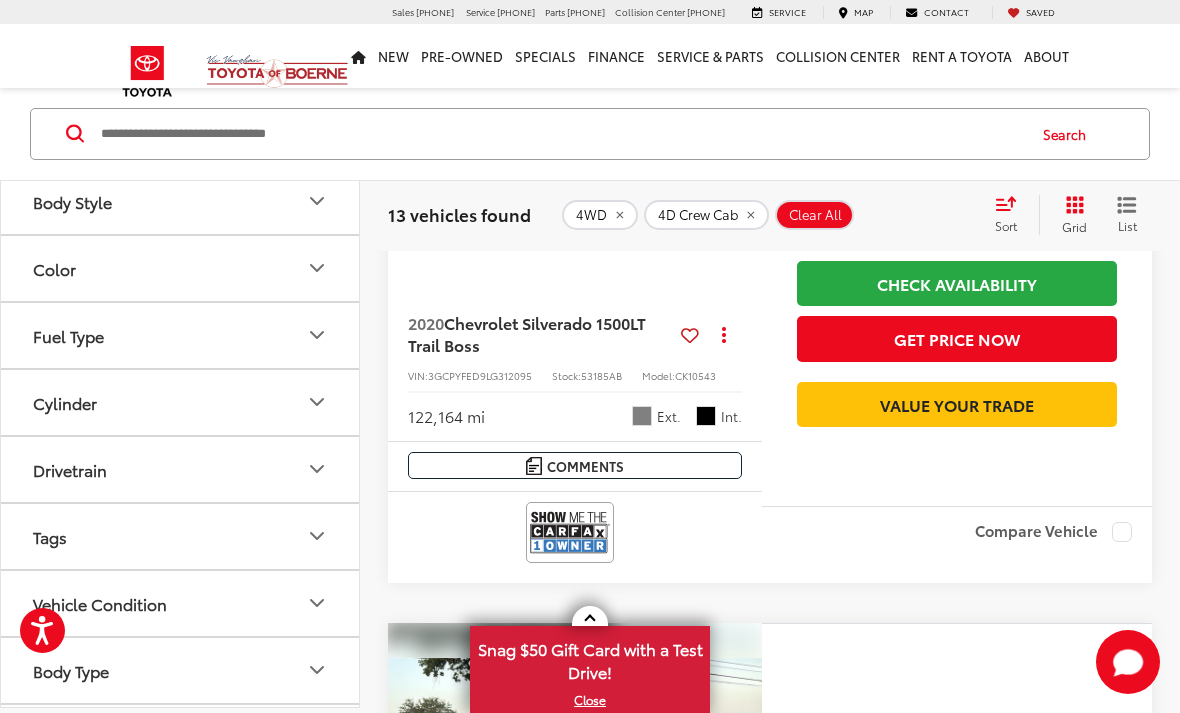 click on "Chevrolet Silverado 1500" at bounding box center (537, 322) 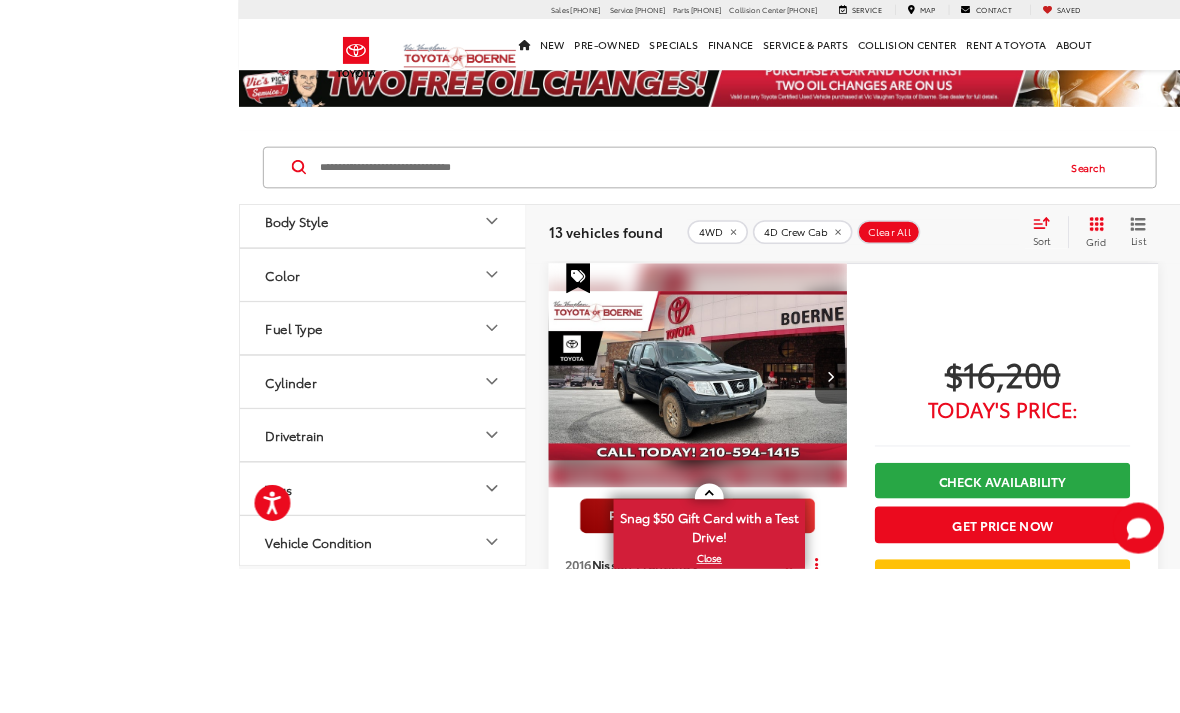 scroll, scrollTop: 247, scrollLeft: 0, axis: vertical 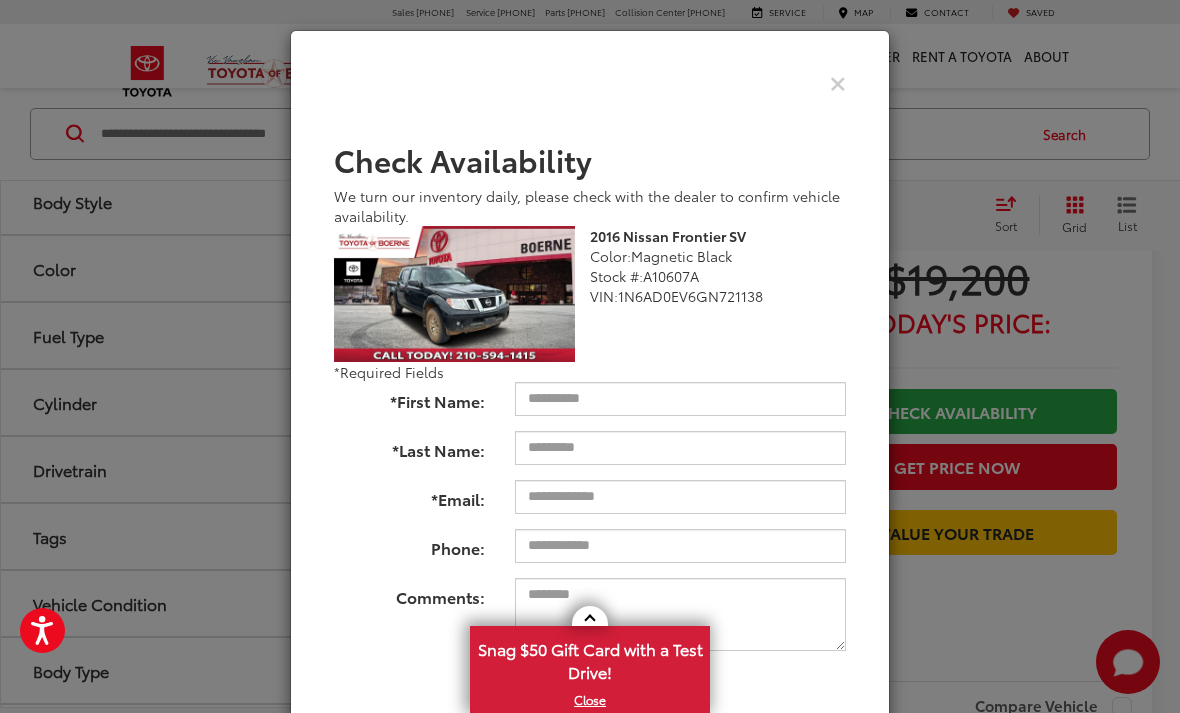 click at bounding box center (590, 83) 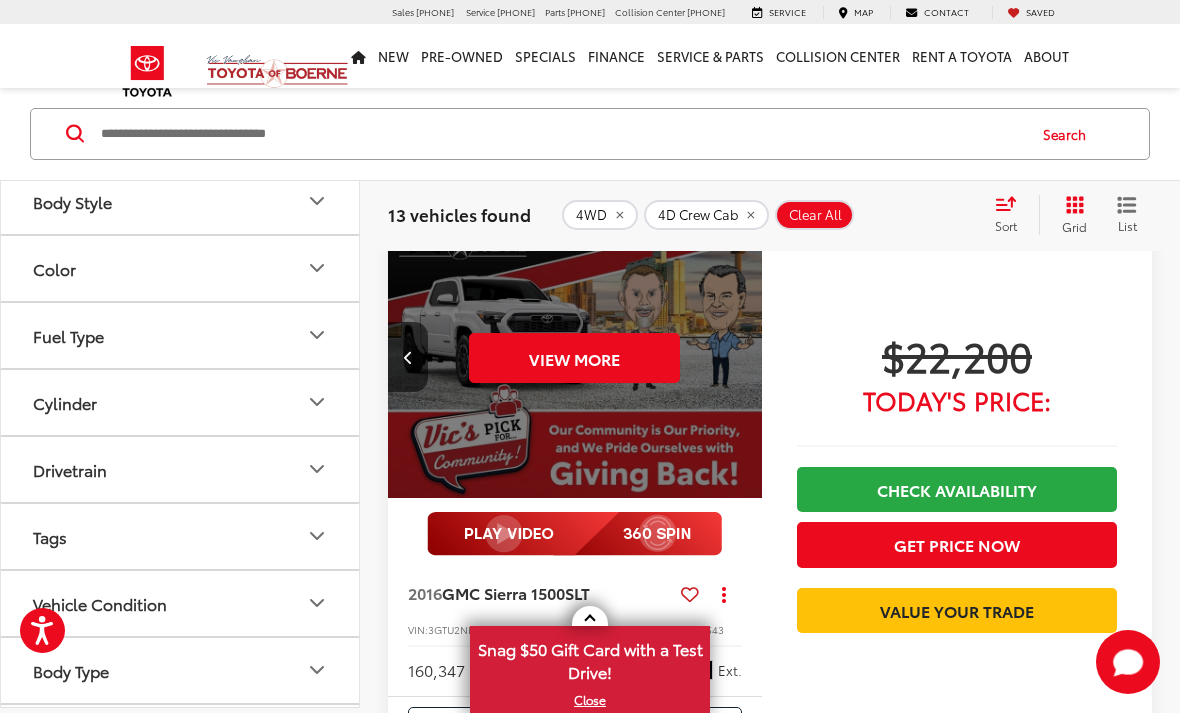 scroll, scrollTop: 1457, scrollLeft: 0, axis: vertical 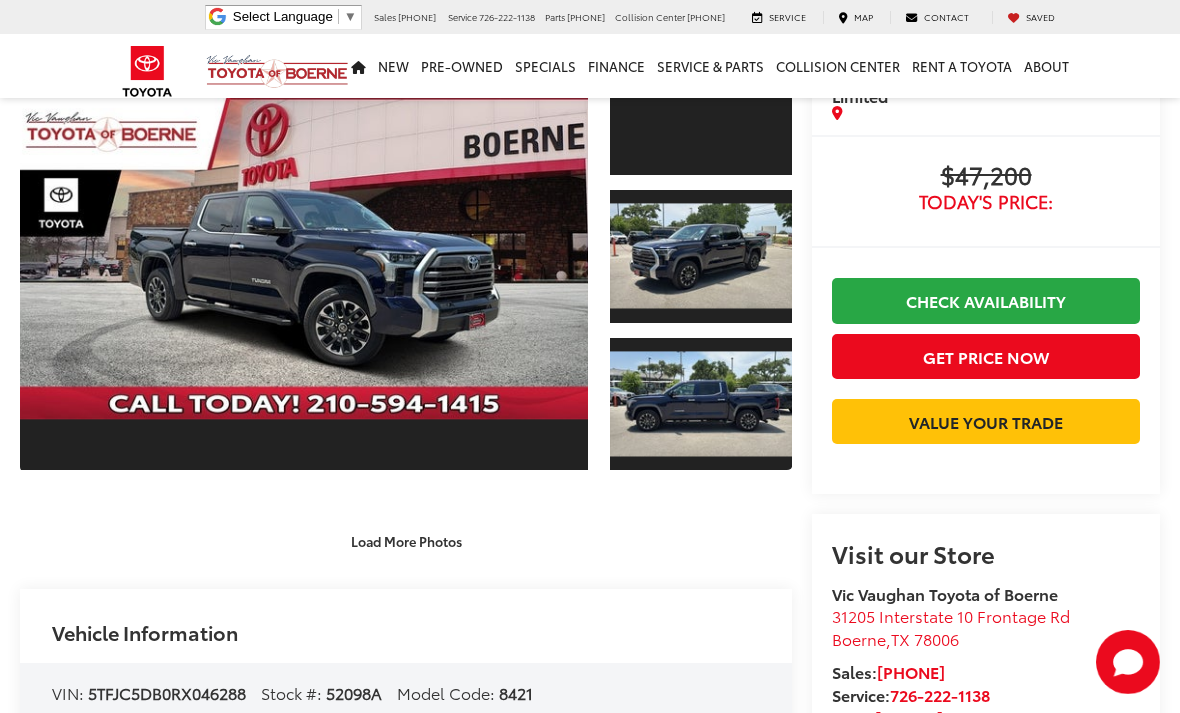 click on "Load More Photos" at bounding box center [406, 540] 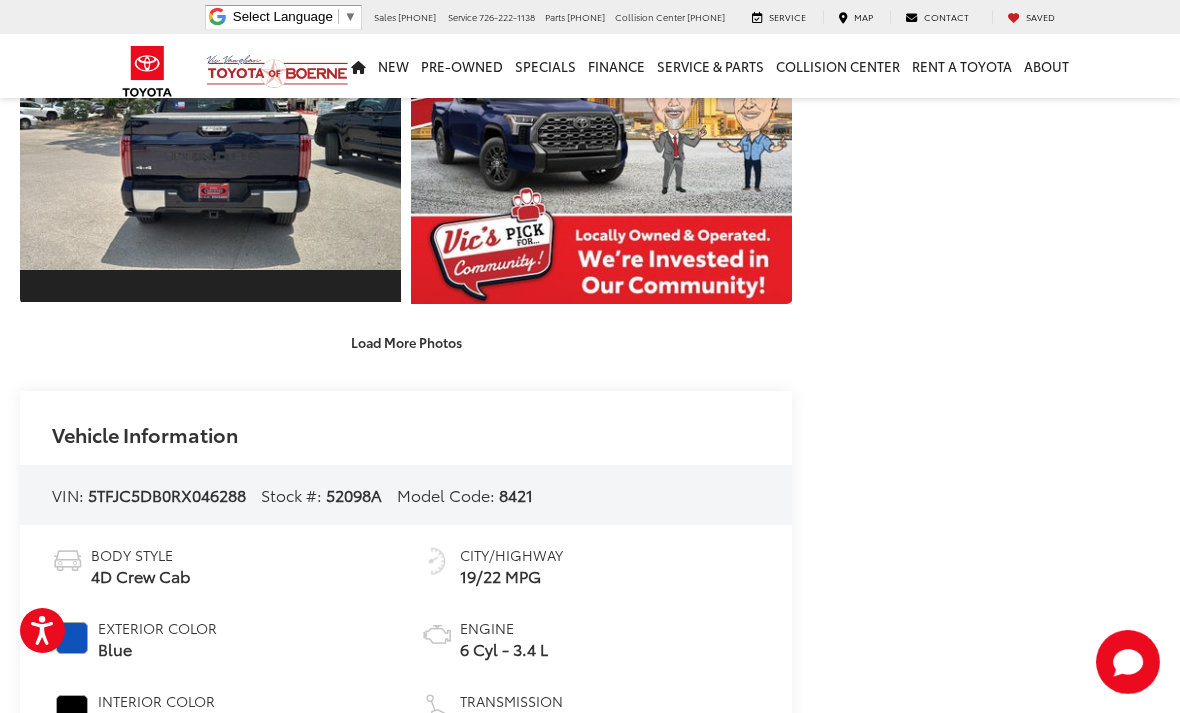 scroll, scrollTop: 896, scrollLeft: 0, axis: vertical 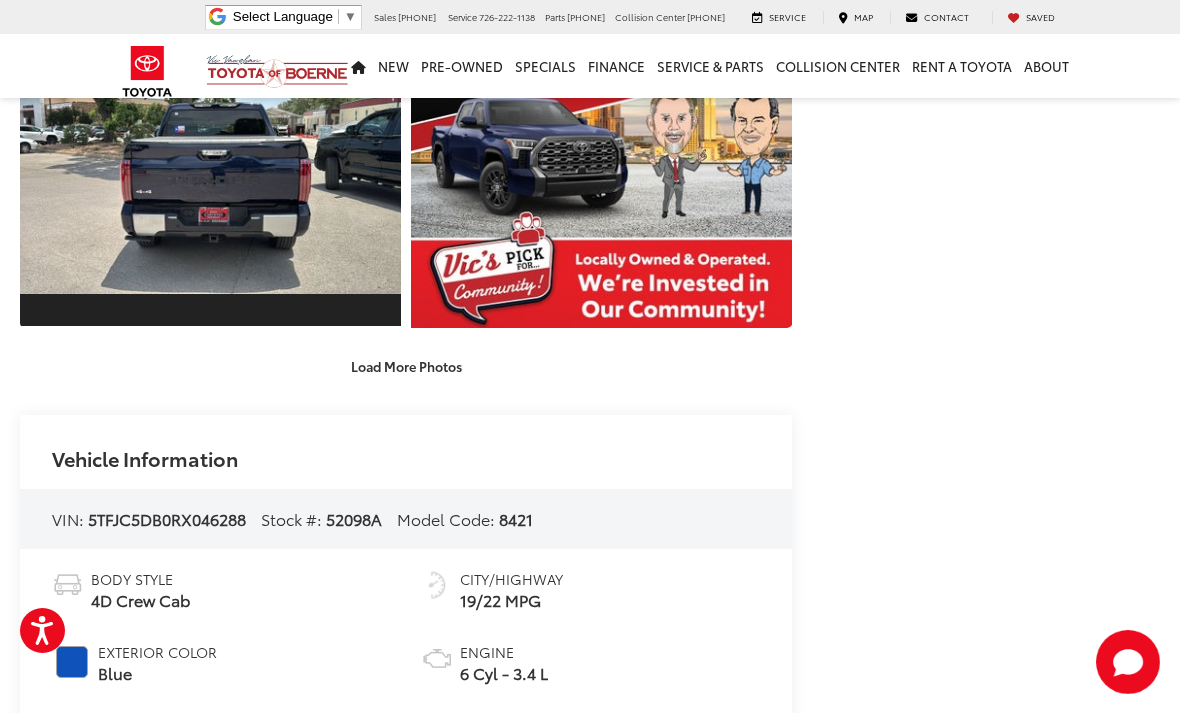 click on "Load More Photos" at bounding box center [406, 366] 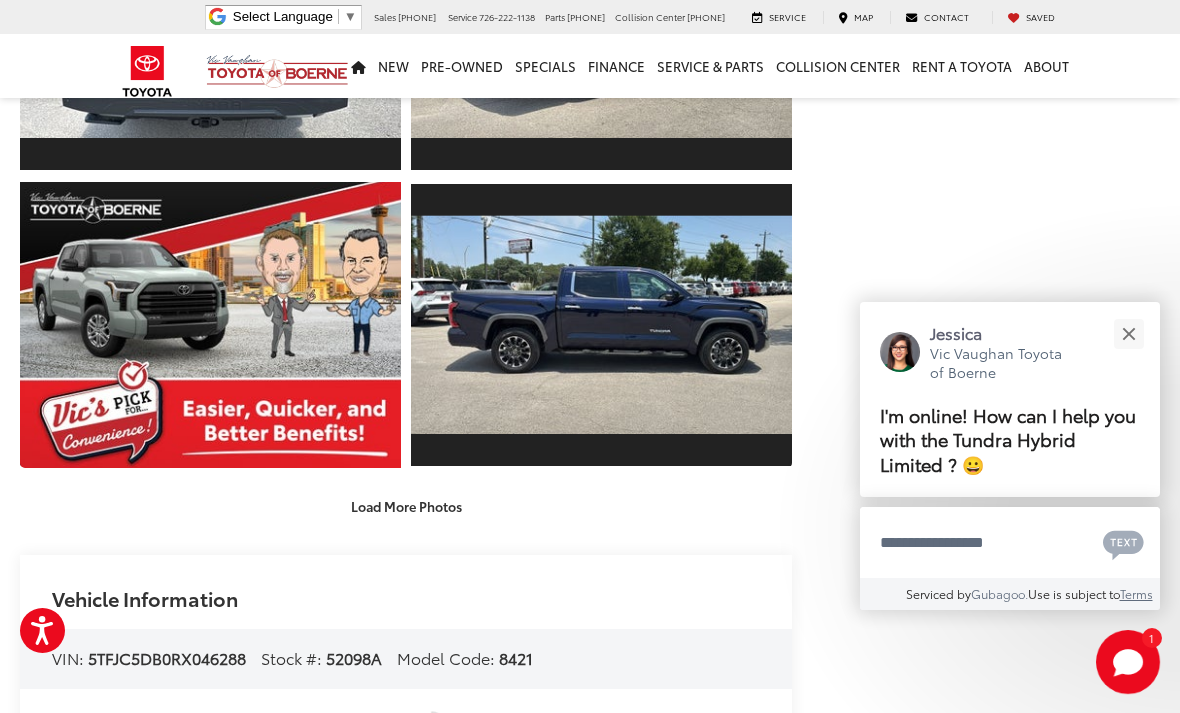 scroll, scrollTop: 1361, scrollLeft: 0, axis: vertical 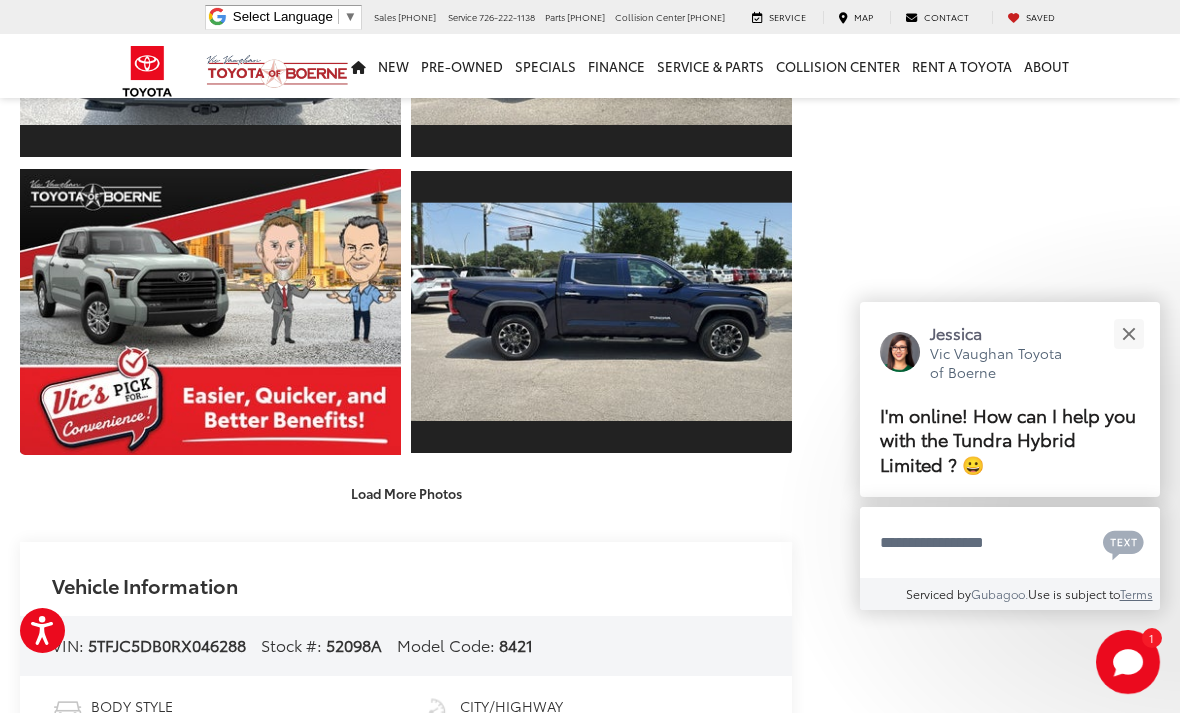 click on "Load More Photos" at bounding box center (406, 493) 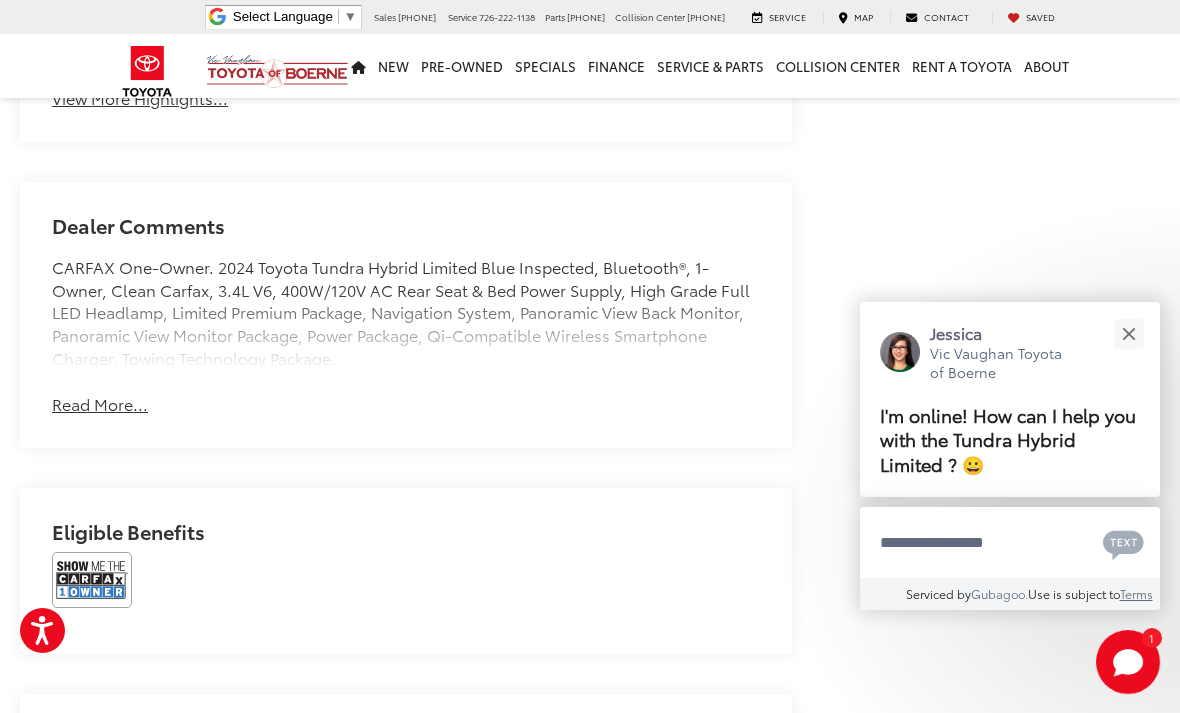 scroll, scrollTop: 3280, scrollLeft: 0, axis: vertical 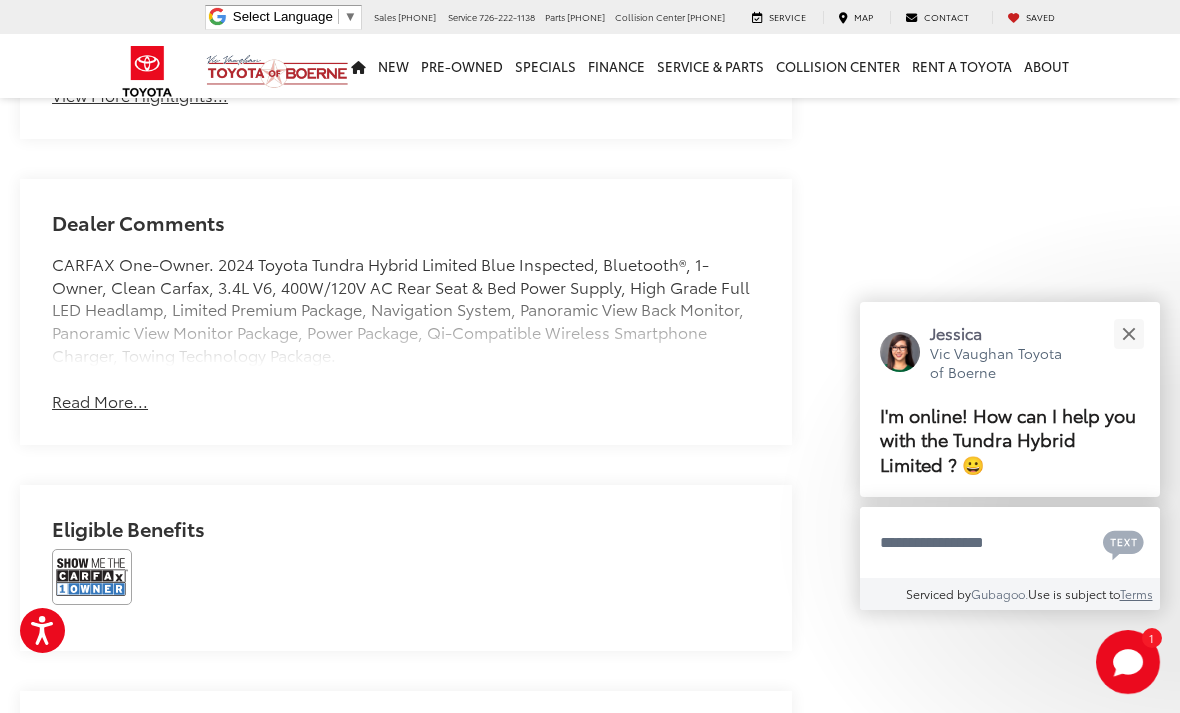 click on "Read More..." at bounding box center [100, 401] 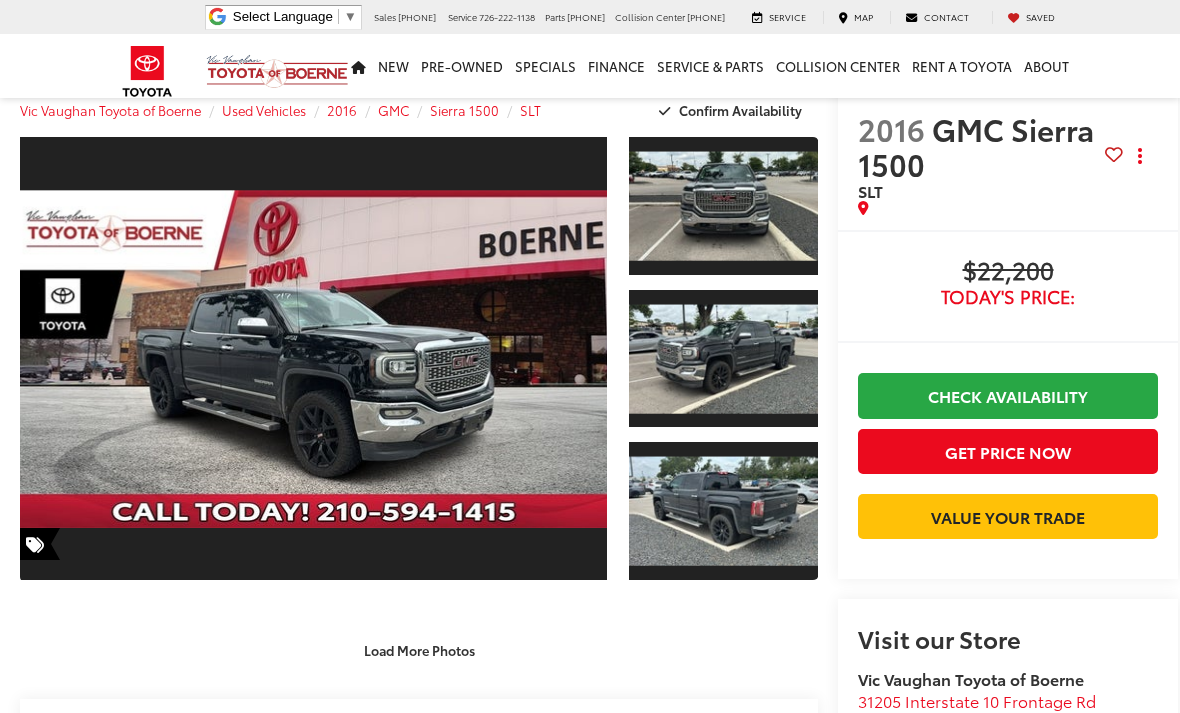 click on "Load More Photos" at bounding box center (419, 650) 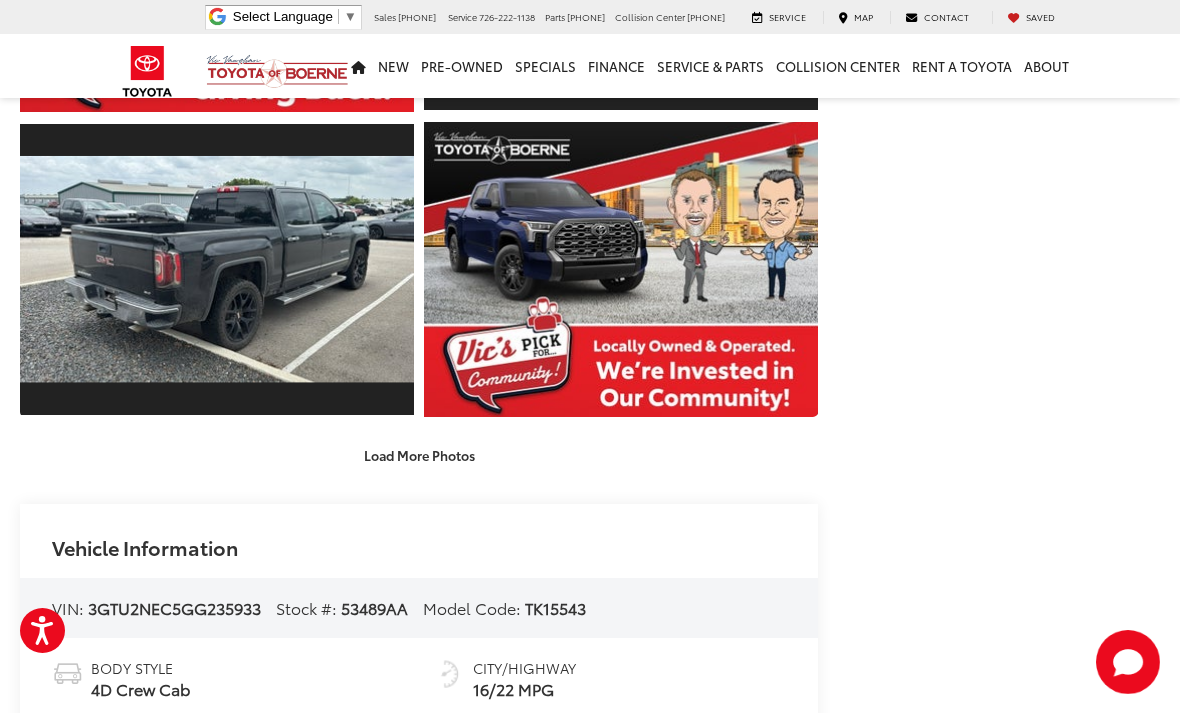 scroll, scrollTop: 778, scrollLeft: 0, axis: vertical 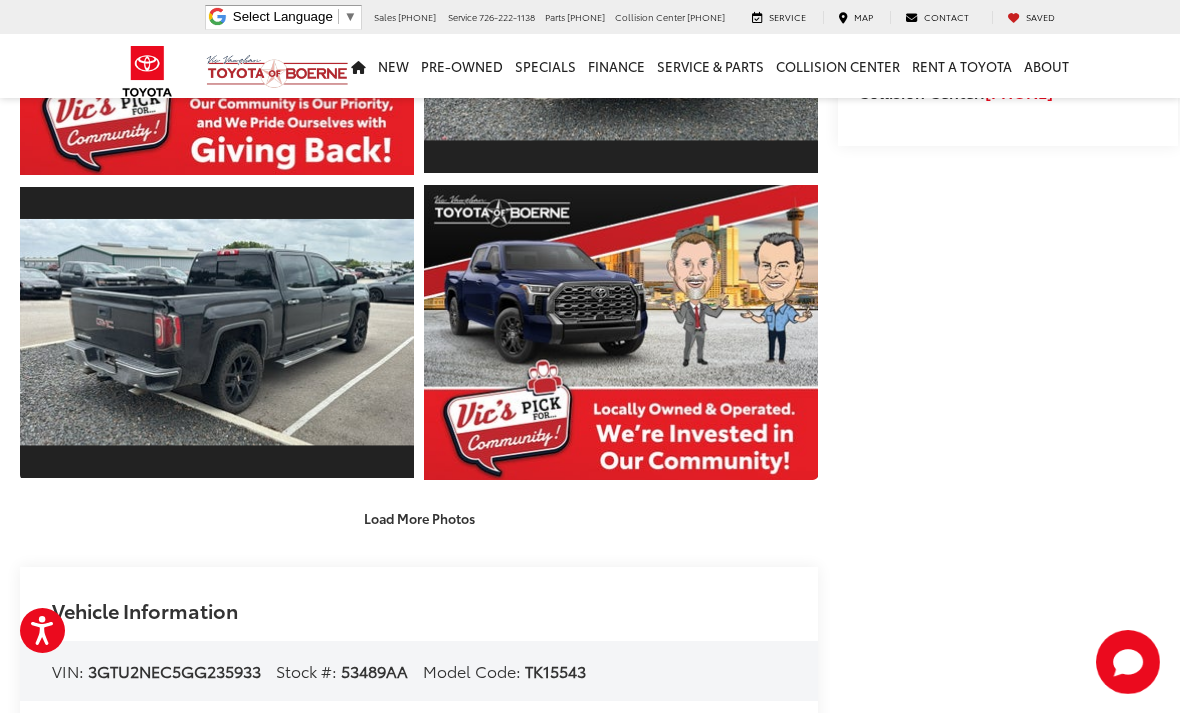 click on "Load More Photos" at bounding box center [419, 518] 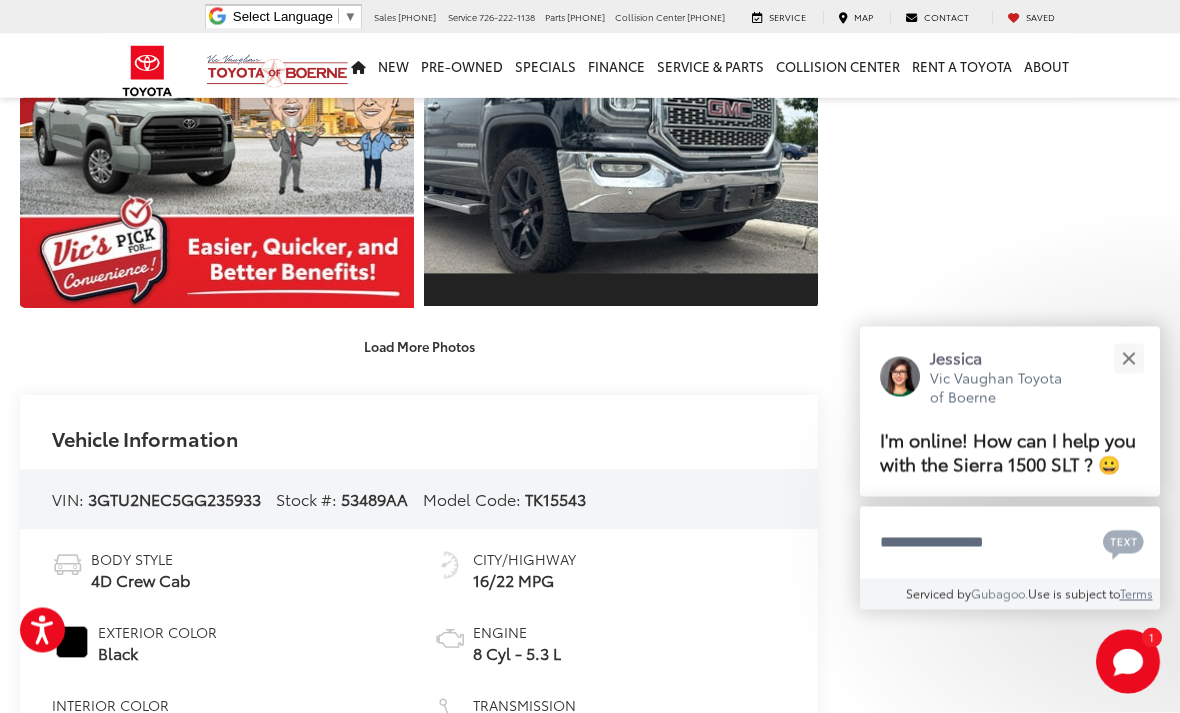 scroll, scrollTop: 1556, scrollLeft: 0, axis: vertical 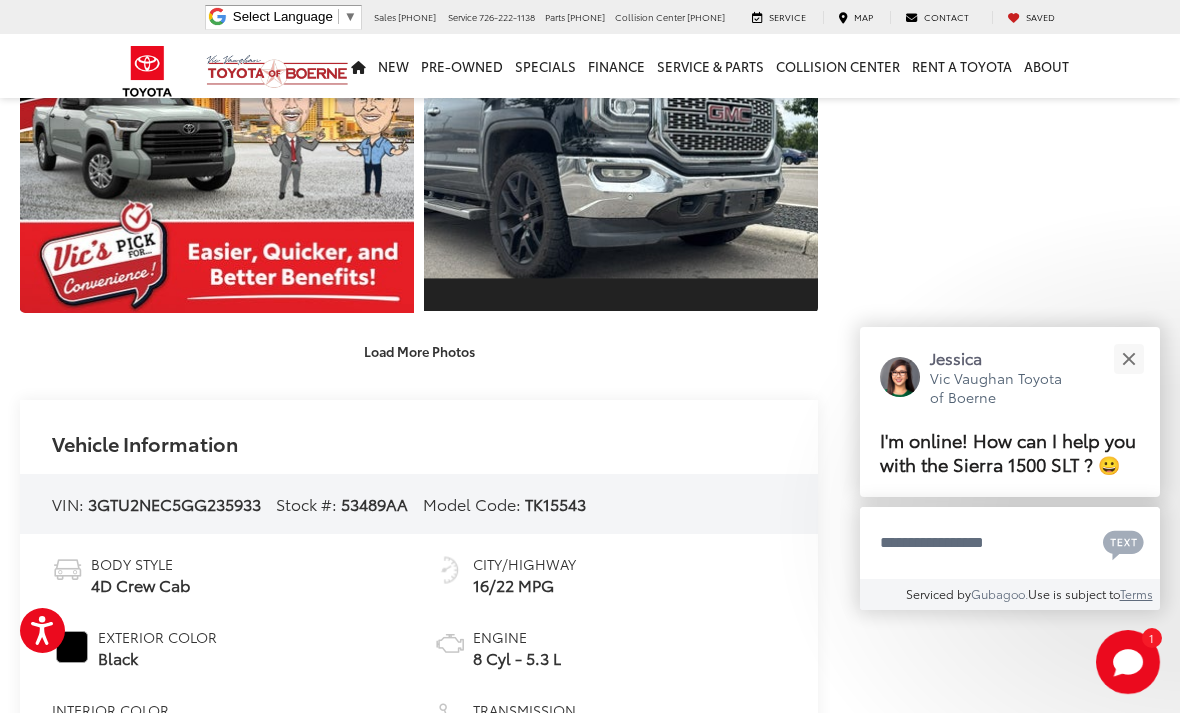 click on "Load More Photos" at bounding box center (419, 351) 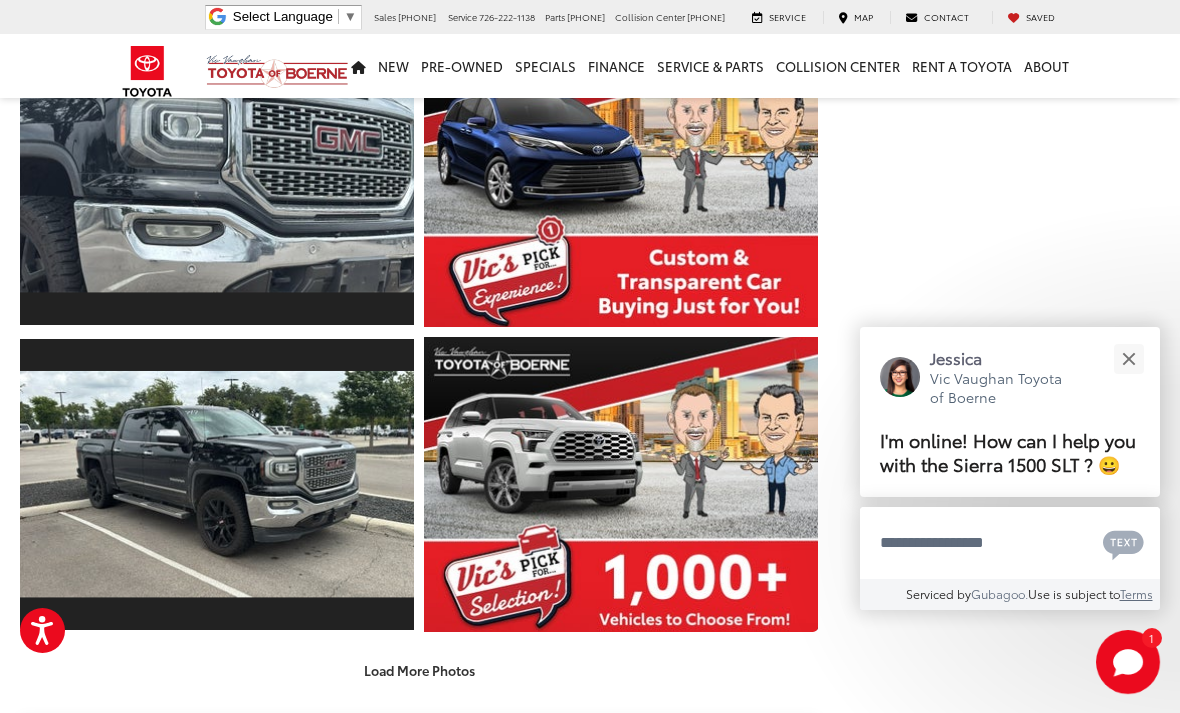 scroll, scrollTop: 1915, scrollLeft: 0, axis: vertical 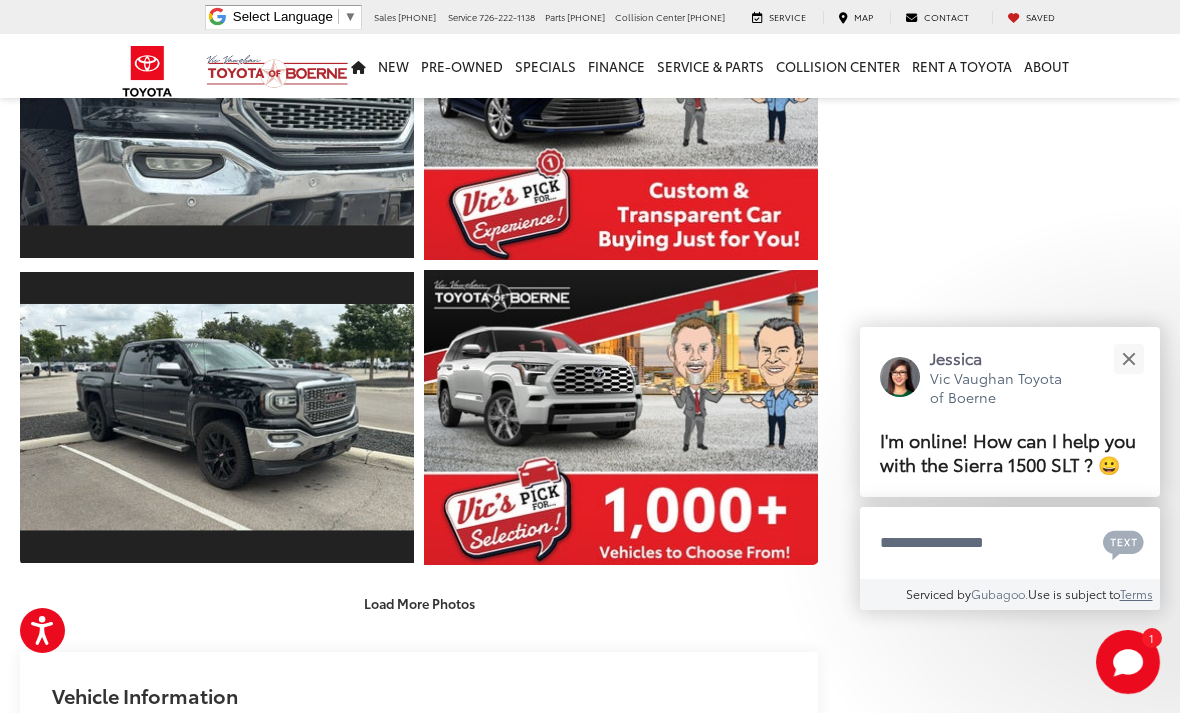 click on "Load More Photos" at bounding box center [419, 603] 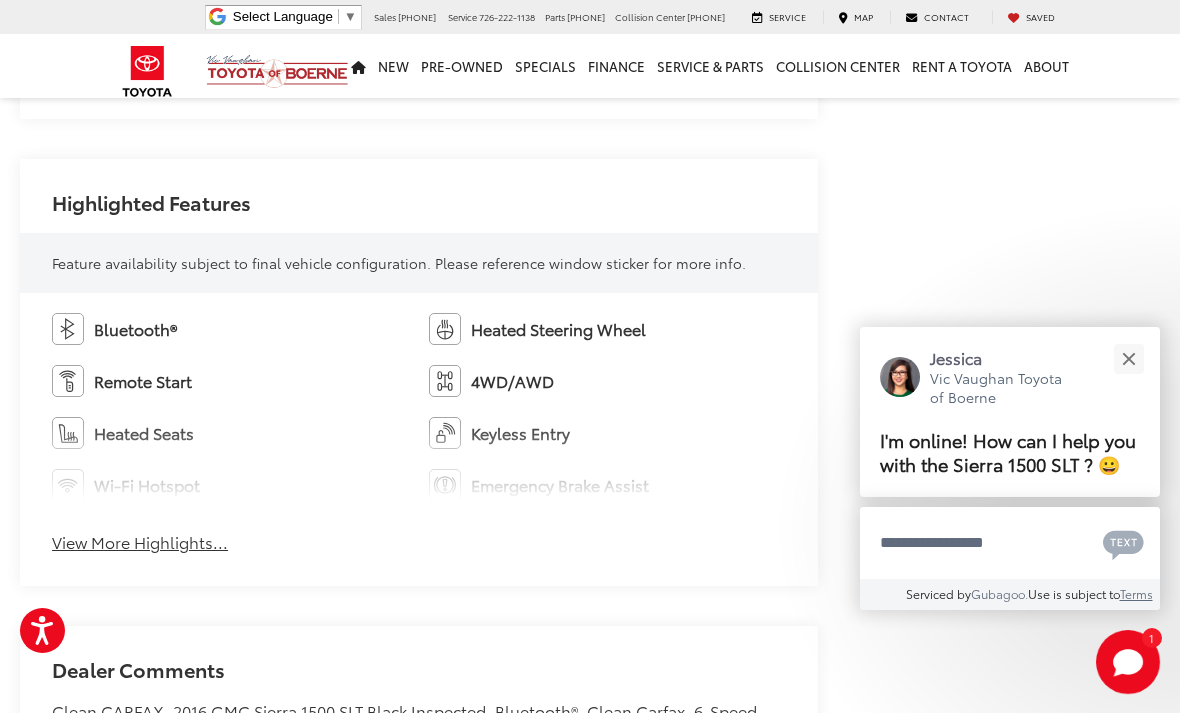 scroll, scrollTop: 3578, scrollLeft: 0, axis: vertical 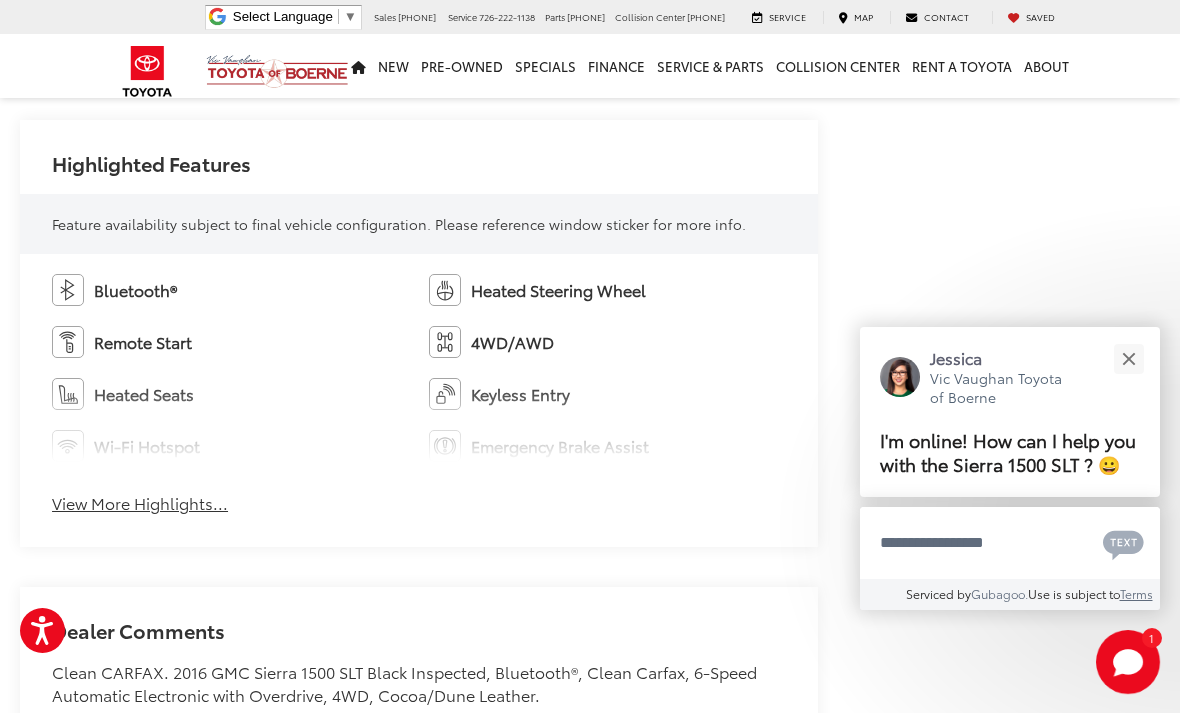 click on "View More Highlights..." at bounding box center [140, 503] 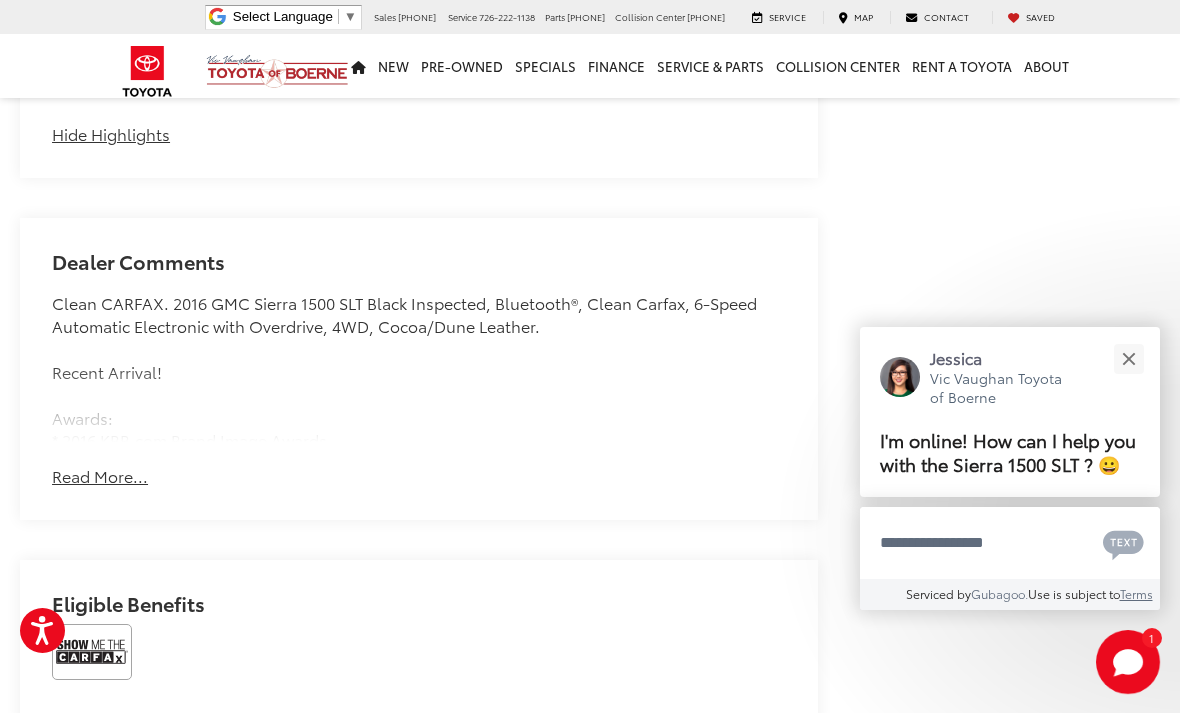 scroll, scrollTop: 4209, scrollLeft: 0, axis: vertical 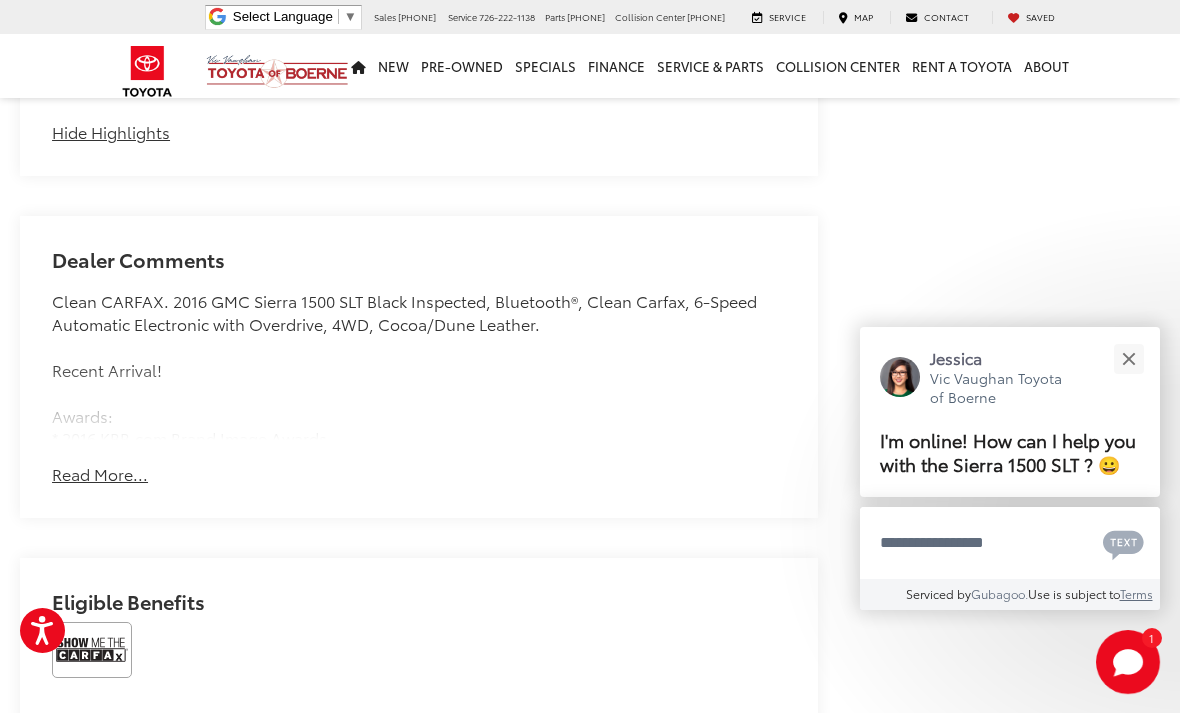 click on "Read More..." at bounding box center (100, 474) 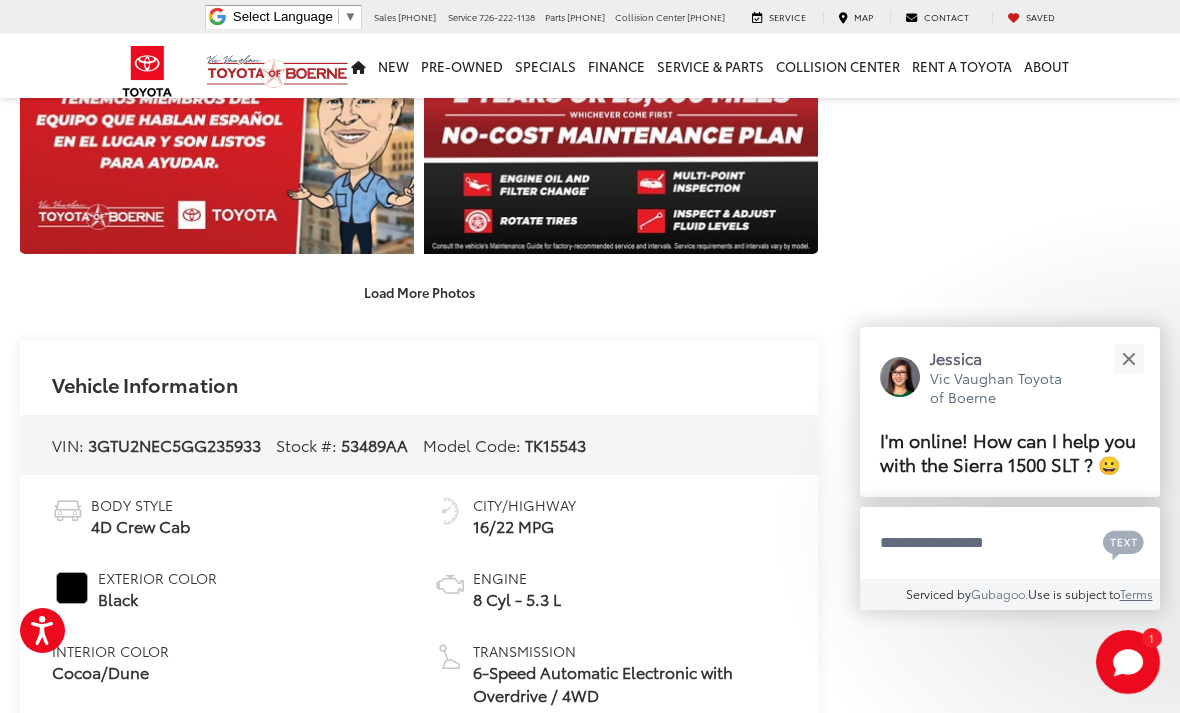 scroll, scrollTop: 2907, scrollLeft: 0, axis: vertical 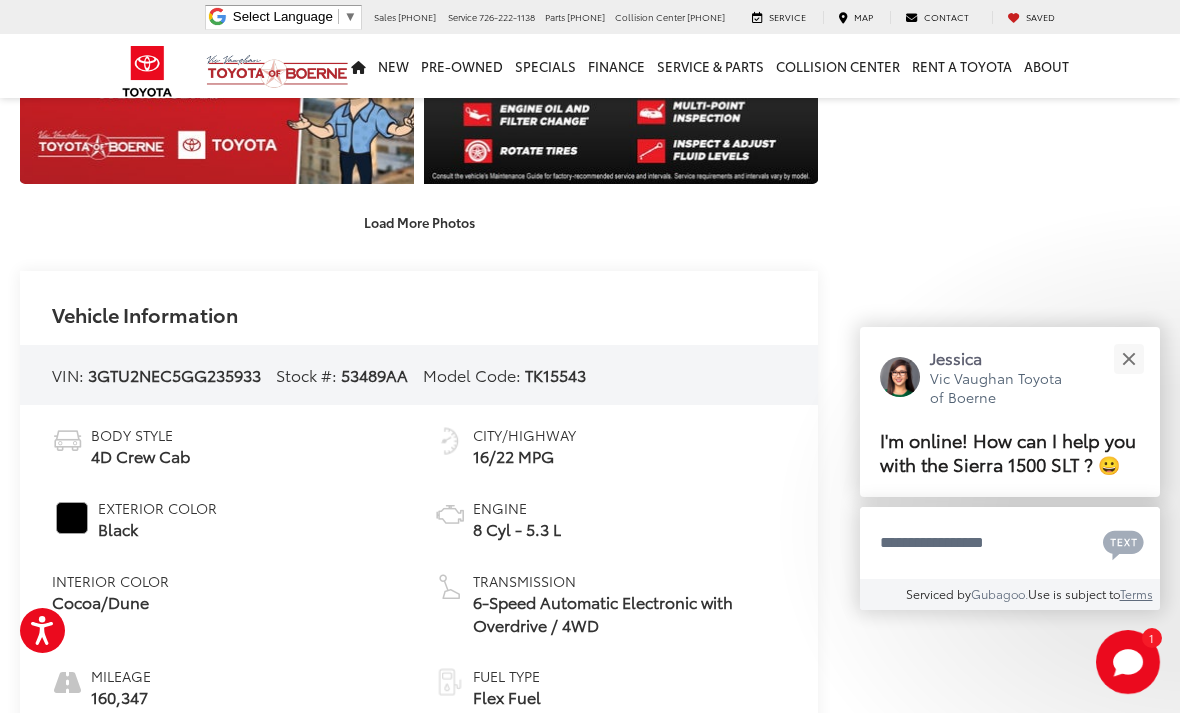 click on "Load More Photos" at bounding box center [419, 222] 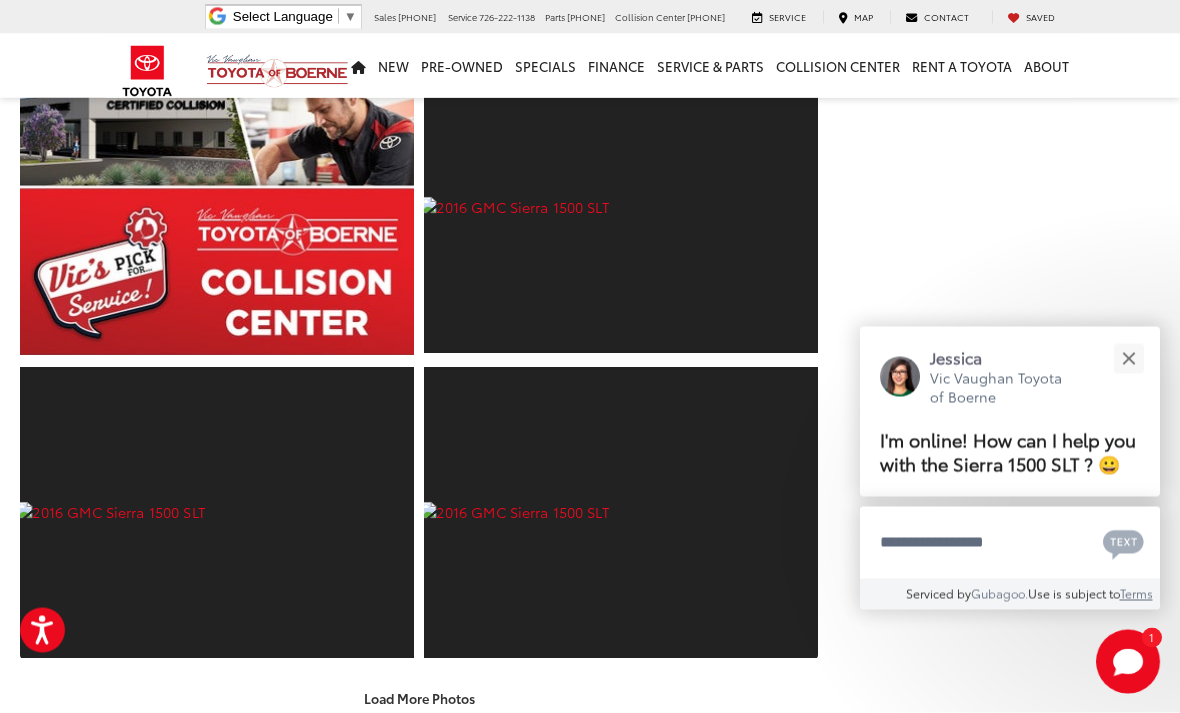 scroll, scrollTop: 3044, scrollLeft: 0, axis: vertical 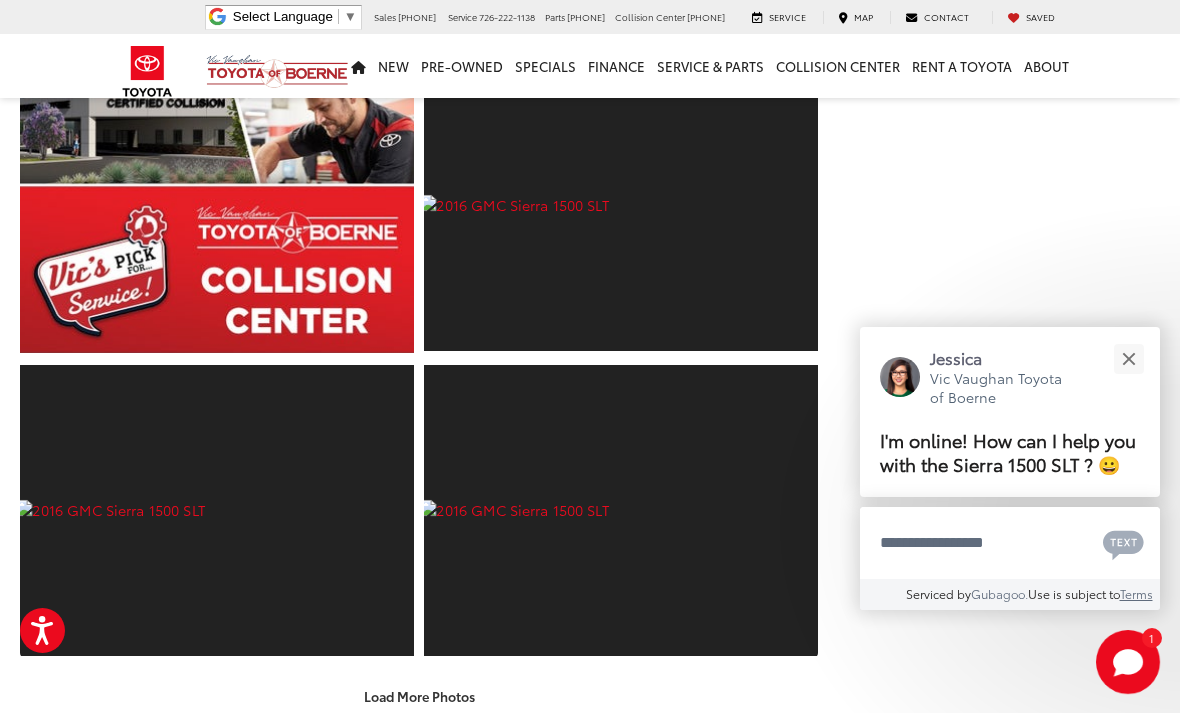 click on "Load More Photos" at bounding box center [419, 696] 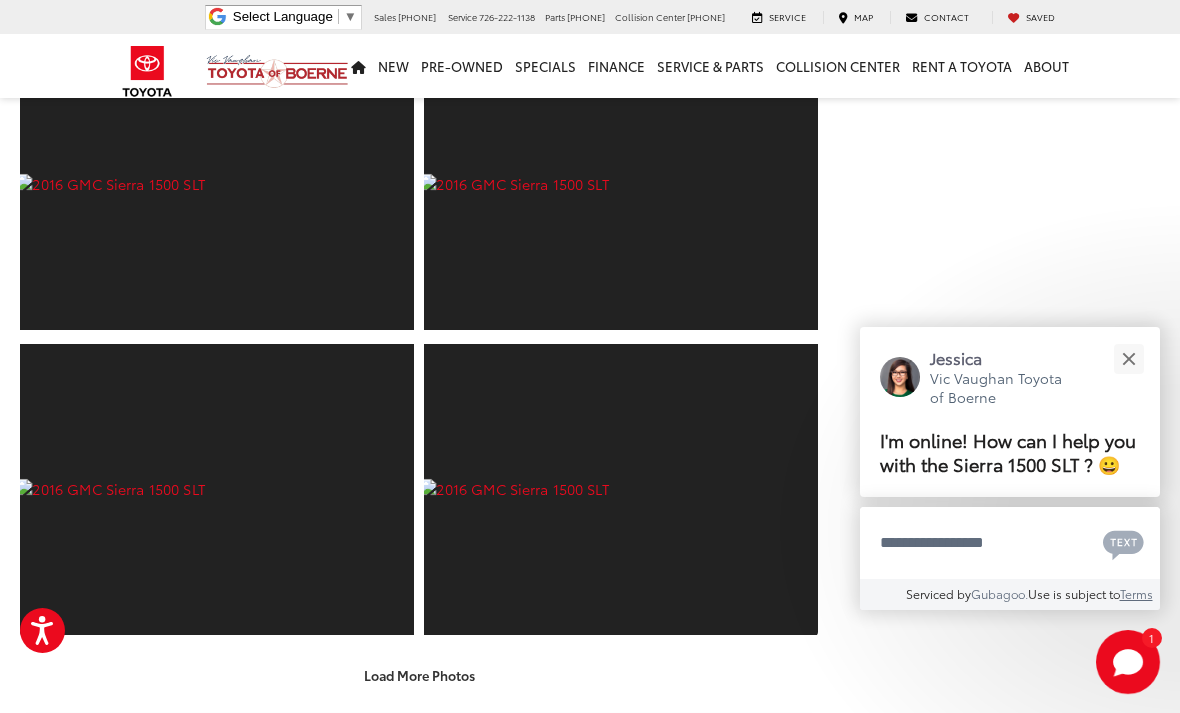 click on "Load More Photos" at bounding box center (419, 675) 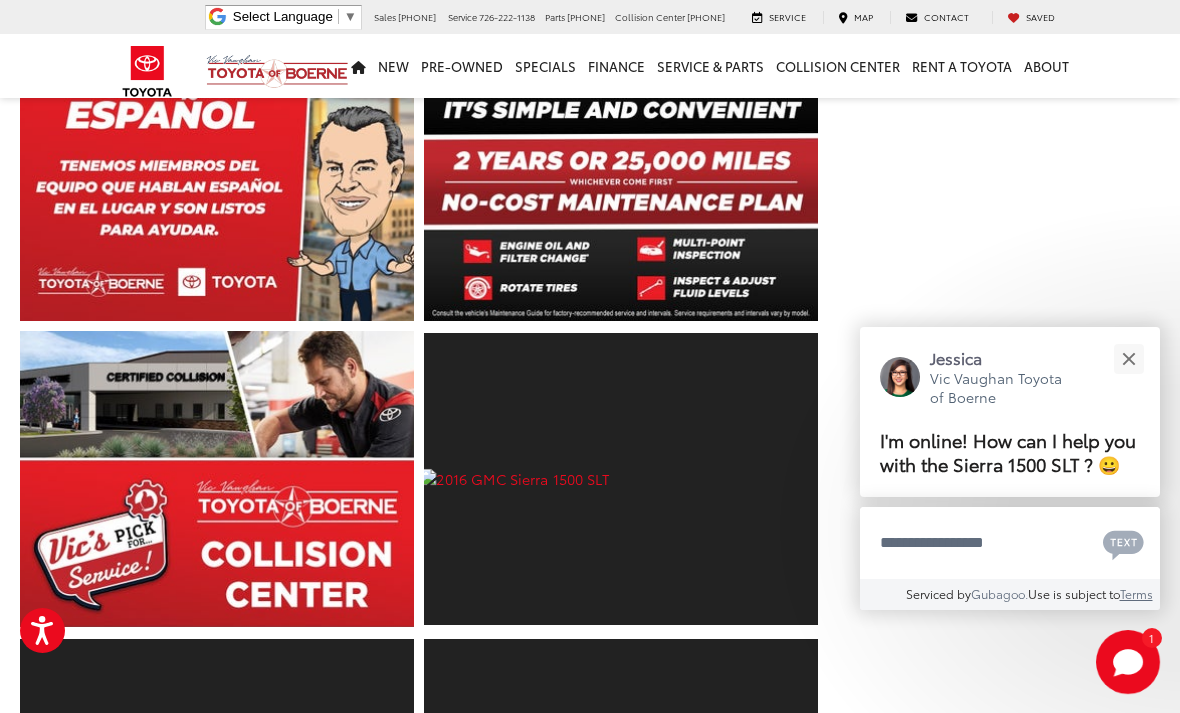 scroll, scrollTop: 2821, scrollLeft: 0, axis: vertical 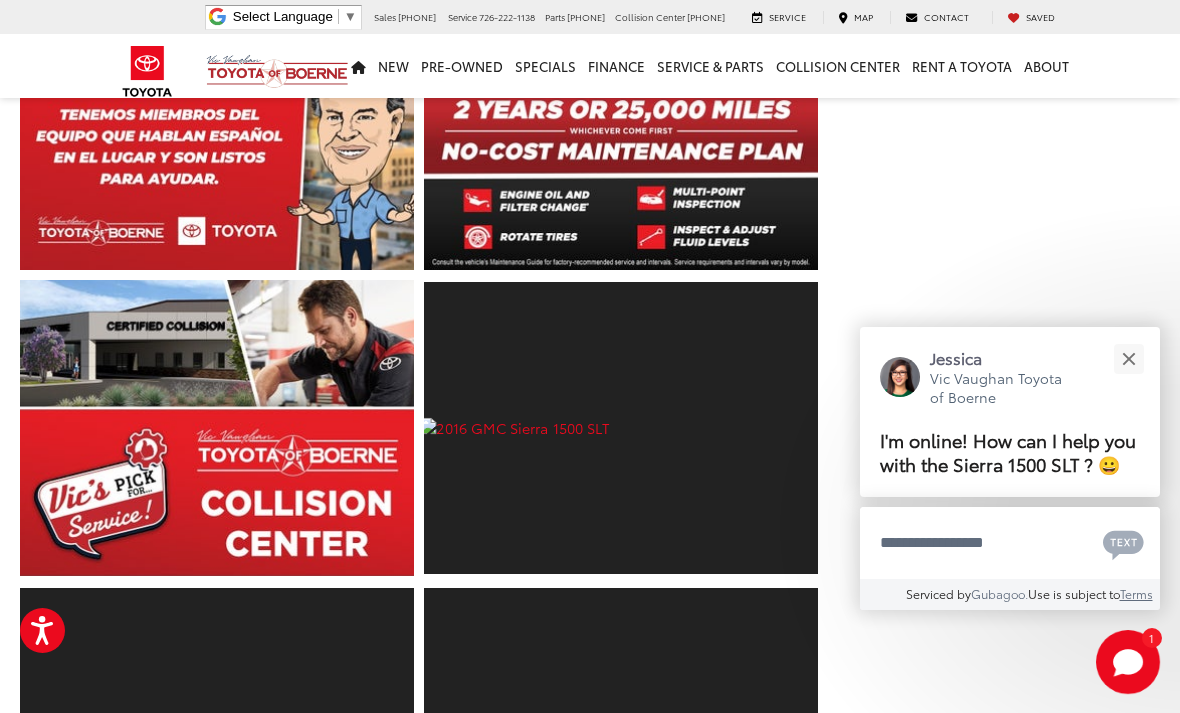 click at bounding box center (621, 428) 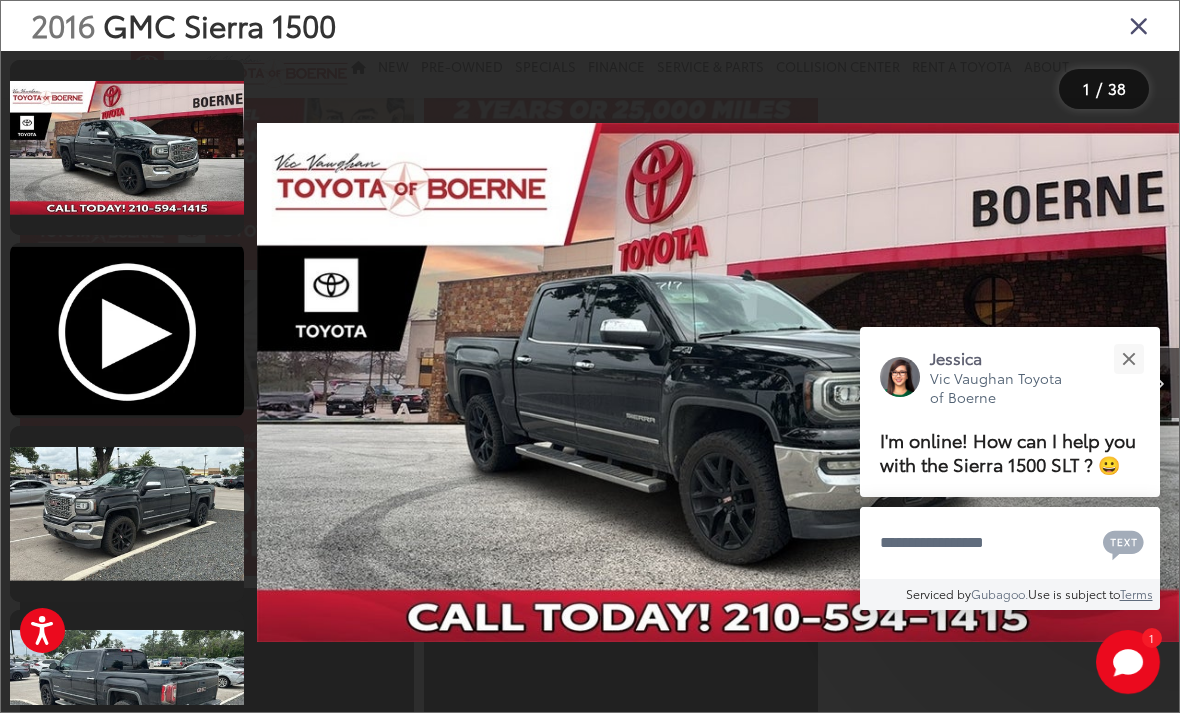 scroll, scrollTop: 3595, scrollLeft: 0, axis: vertical 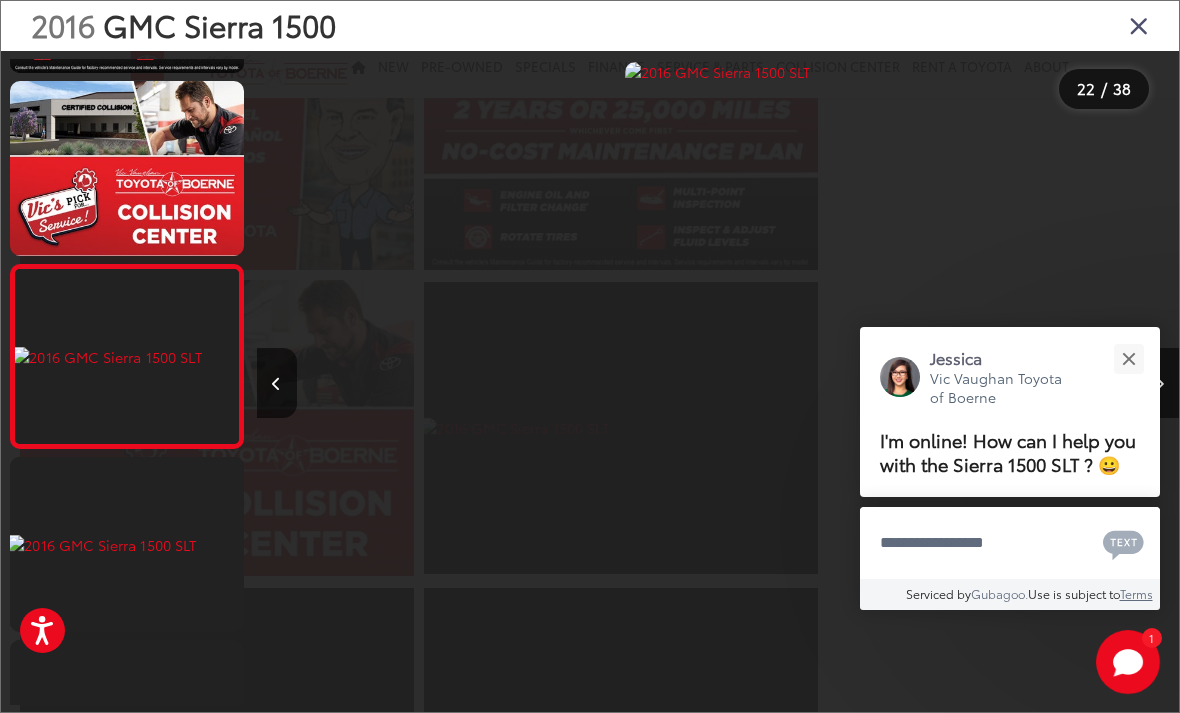 click at bounding box center [1139, 25] 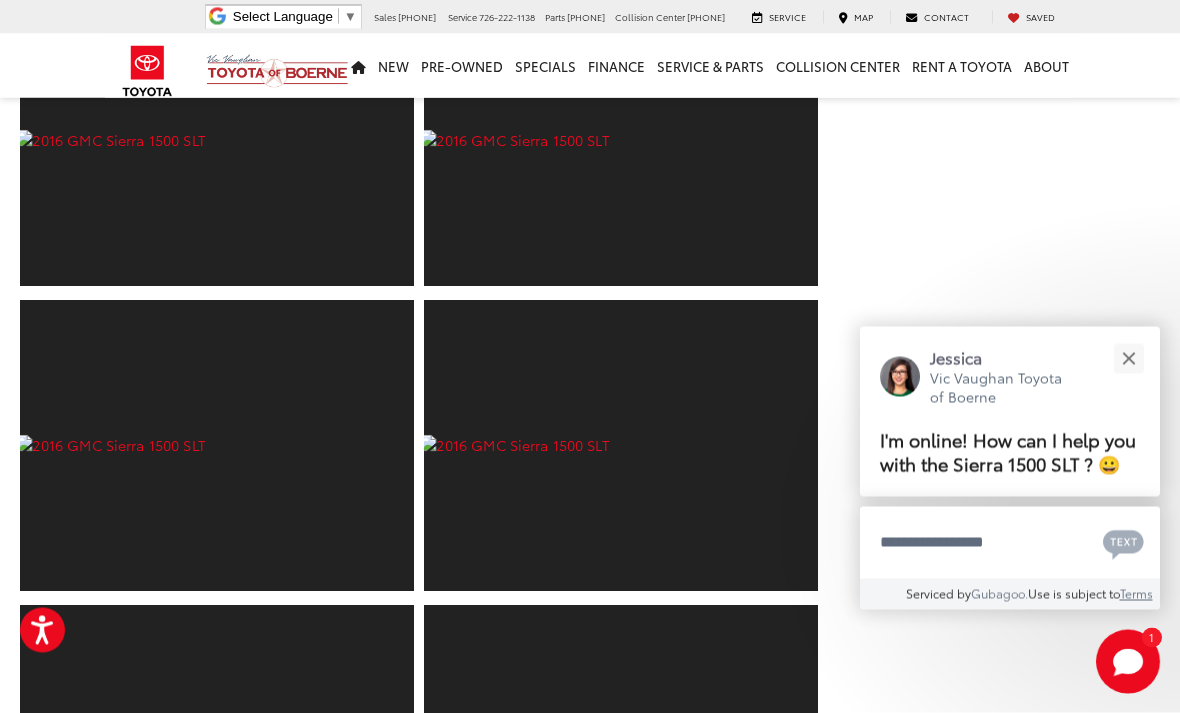 scroll, scrollTop: 3778, scrollLeft: 0, axis: vertical 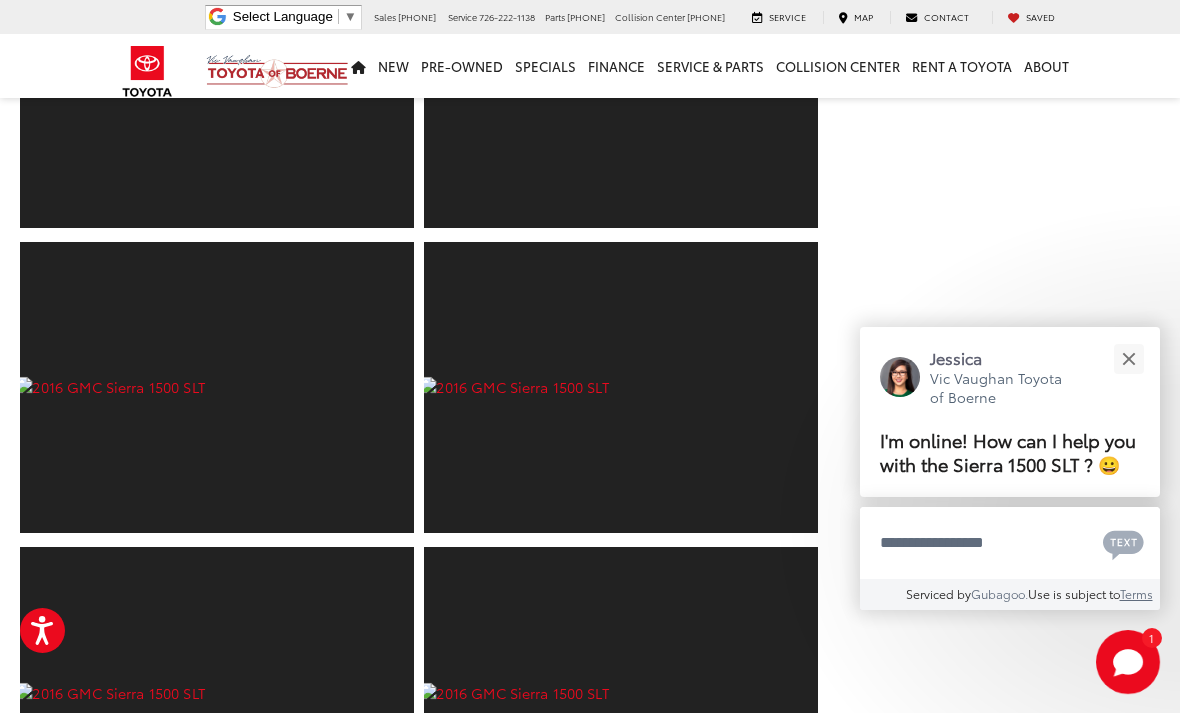click at bounding box center [621, 388] 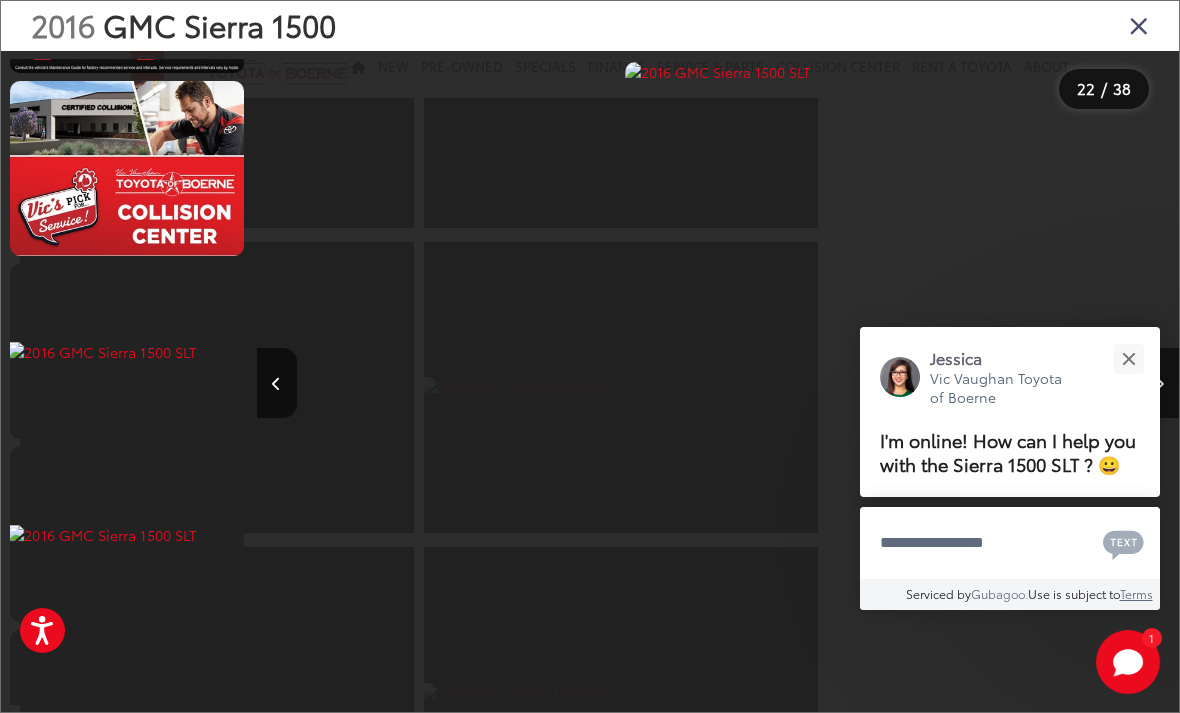 scroll, scrollTop: 4715, scrollLeft: 0, axis: vertical 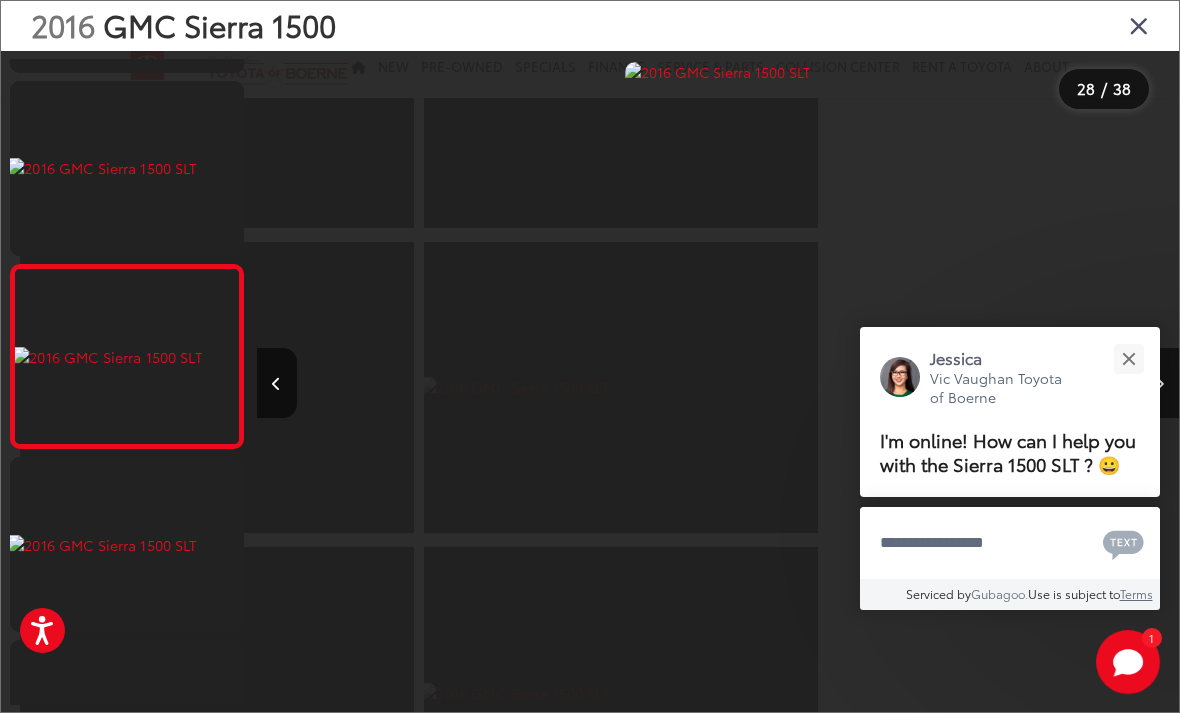 click on "2016   GMC Sierra 1500" at bounding box center [590, 26] 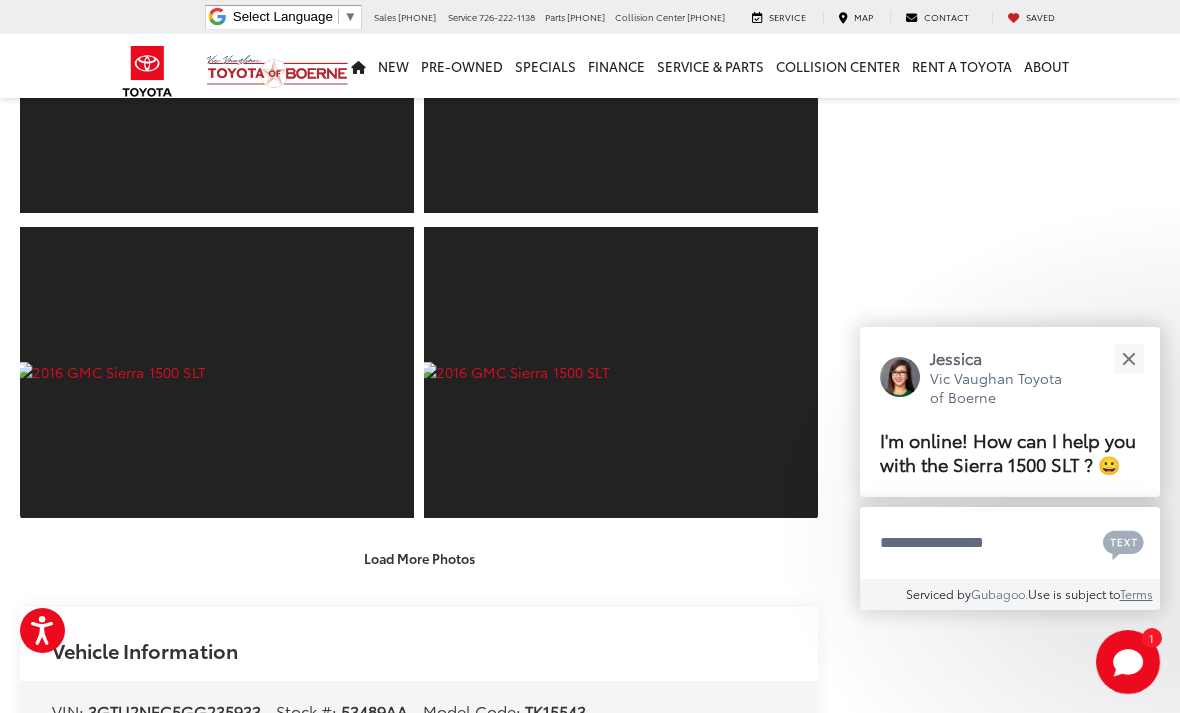 click on "Load More Photos" at bounding box center (419, 558) 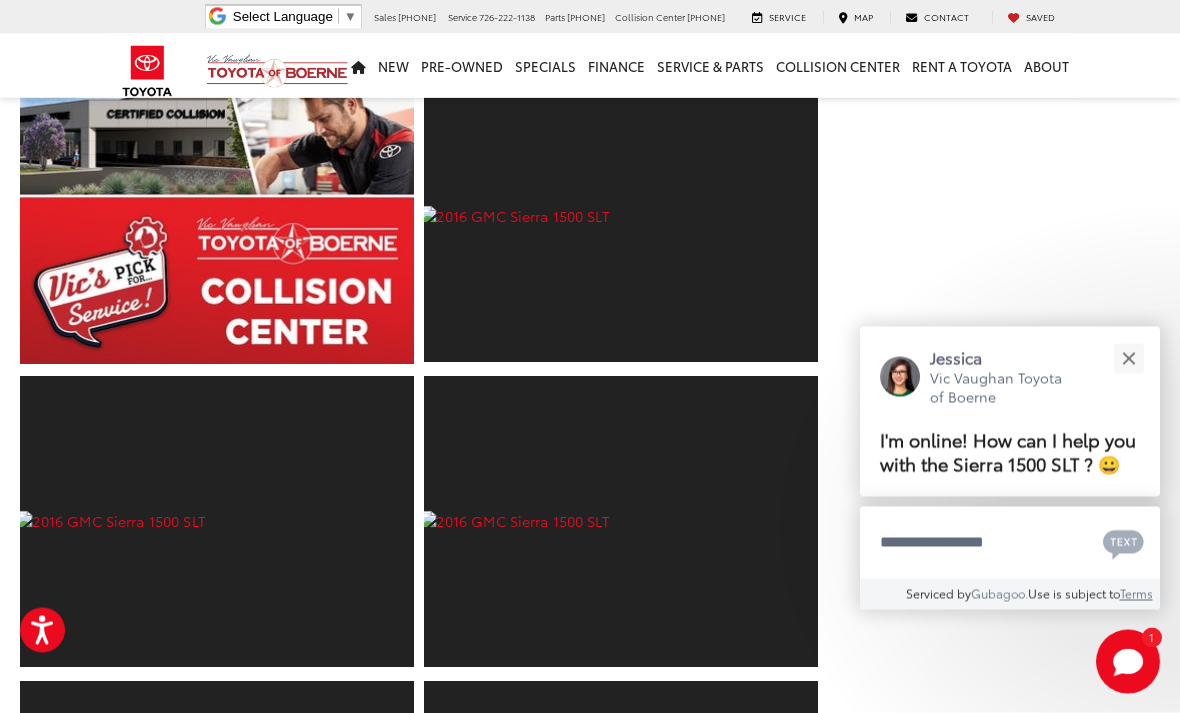 scroll, scrollTop: 3005, scrollLeft: 0, axis: vertical 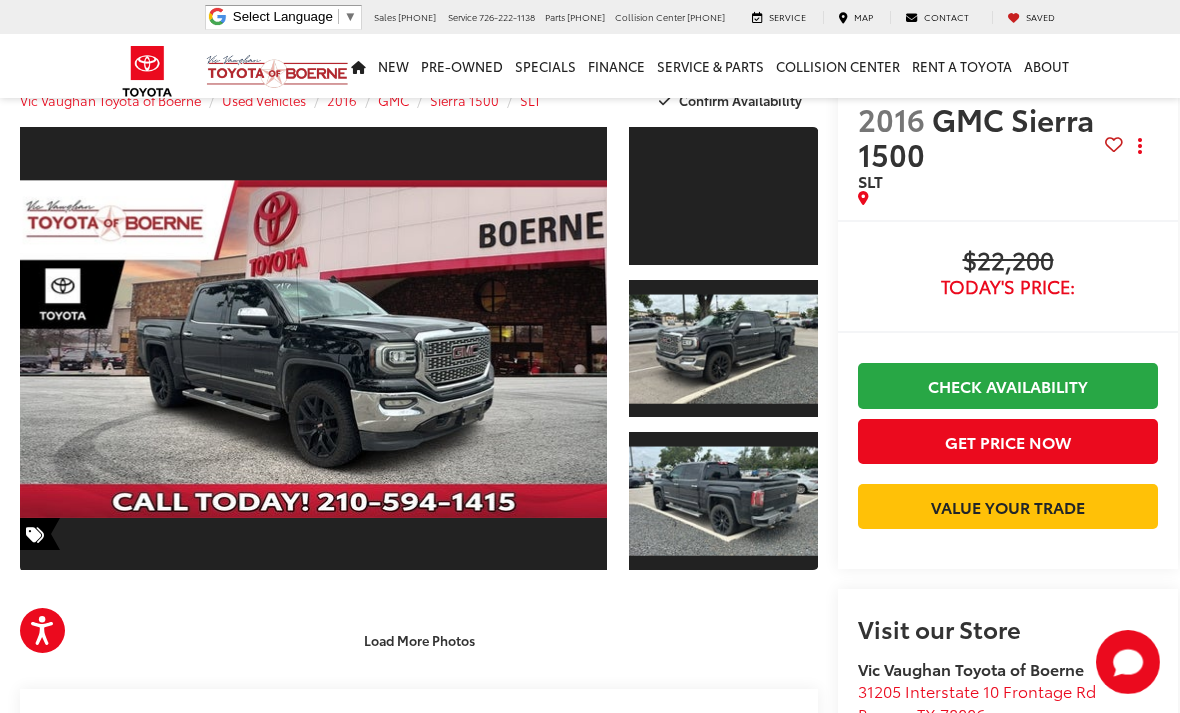 click on "Load More Photos" at bounding box center (419, 640) 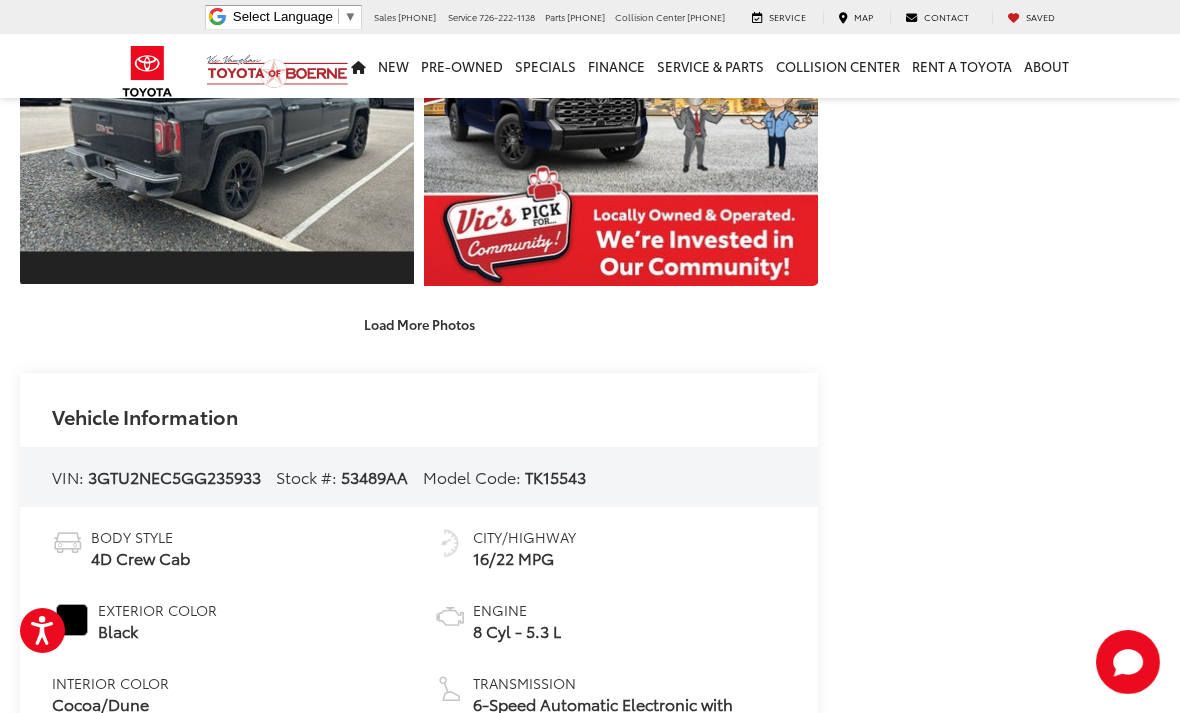 click on "Load More Photos" at bounding box center (419, 324) 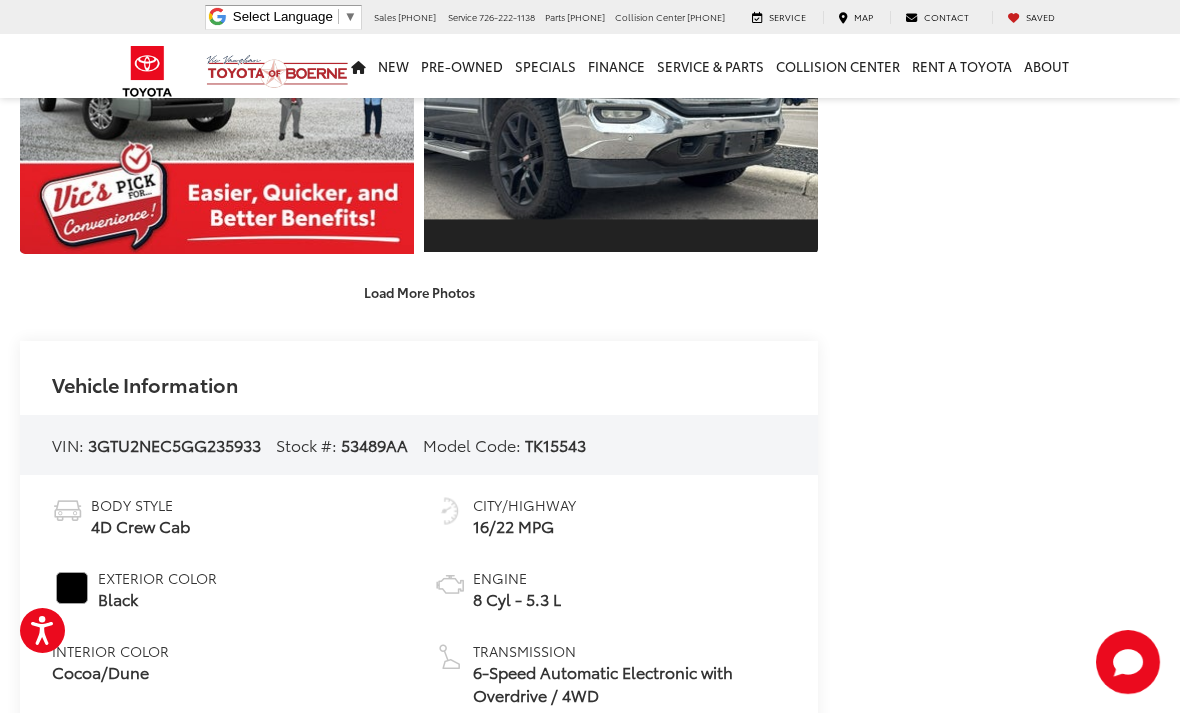 click on "Load More Photos" at bounding box center (419, 292) 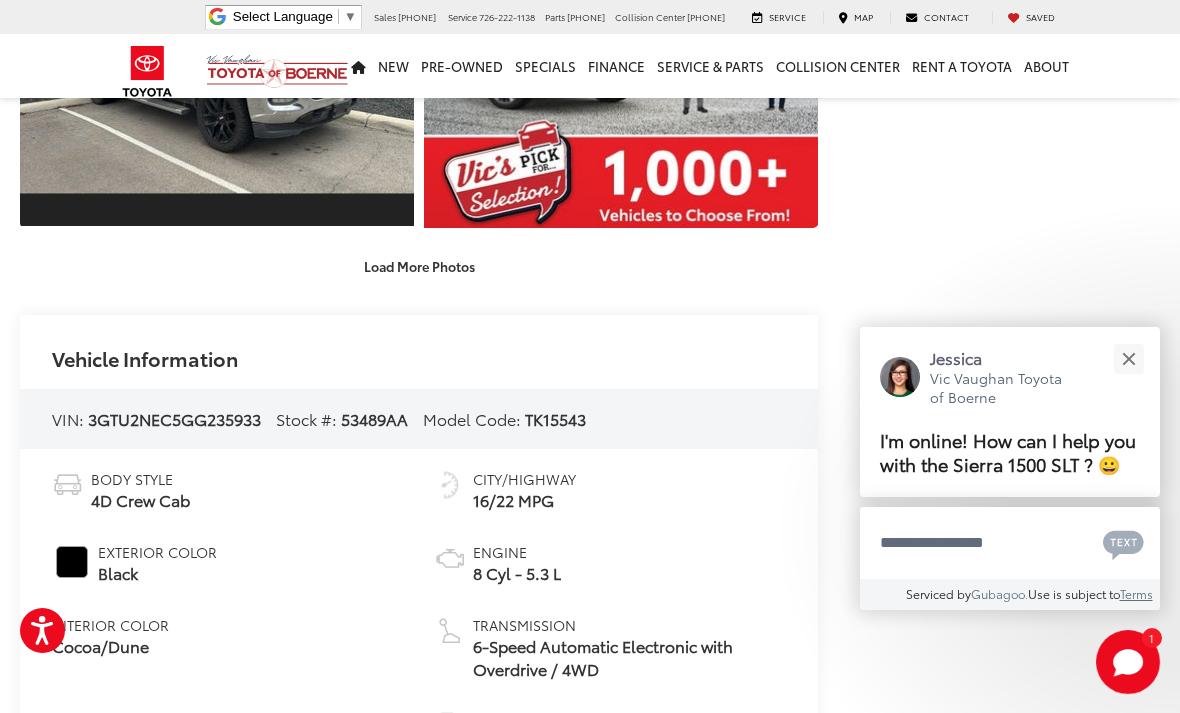 scroll, scrollTop: 2292, scrollLeft: 0, axis: vertical 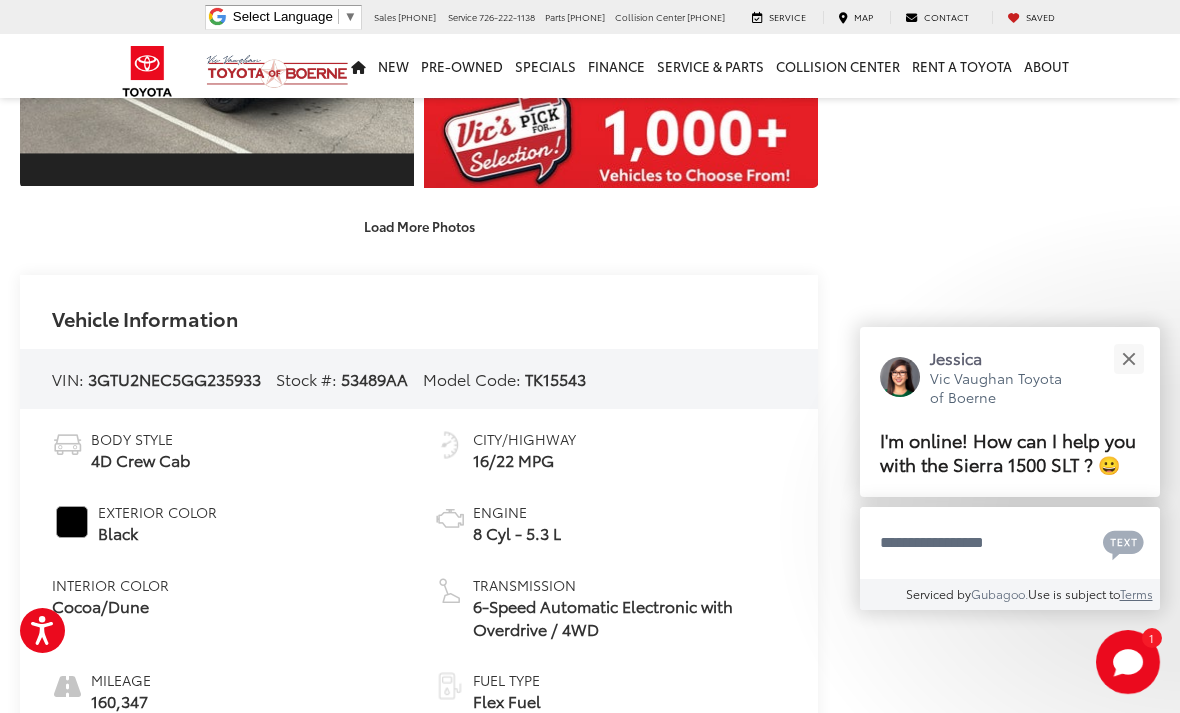 click on "Load More Photos" at bounding box center (419, 226) 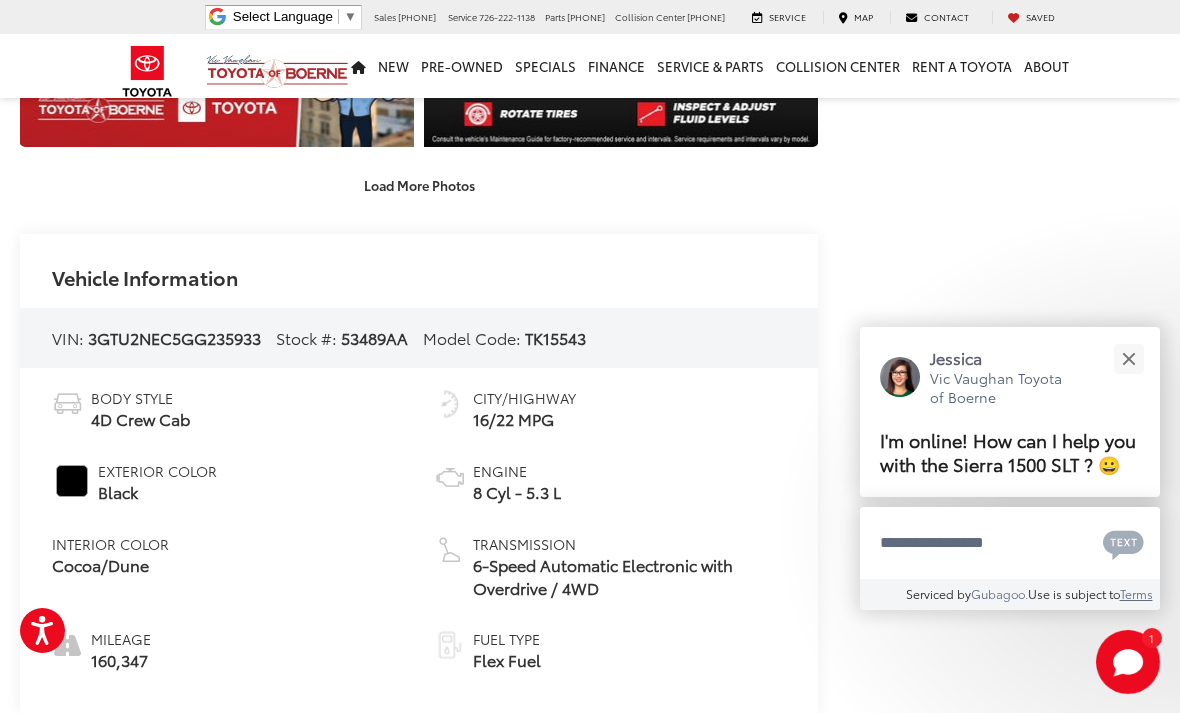scroll, scrollTop: 2932, scrollLeft: 0, axis: vertical 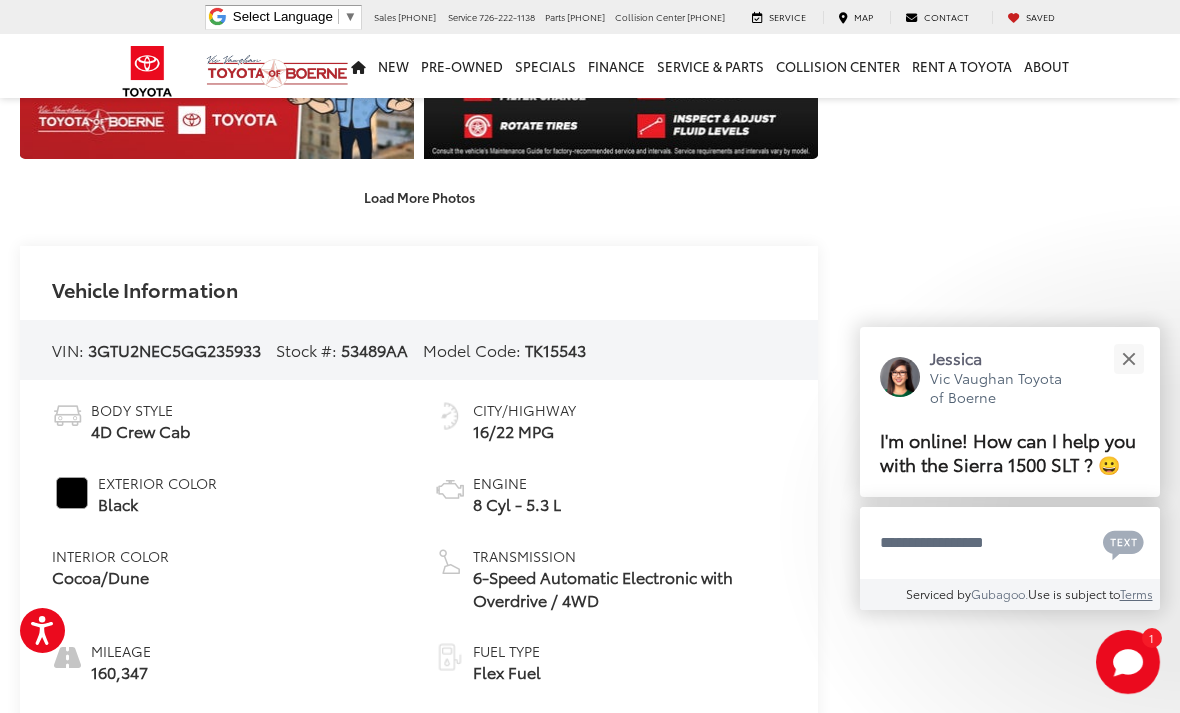 click on "Load More Photos" at bounding box center (419, 197) 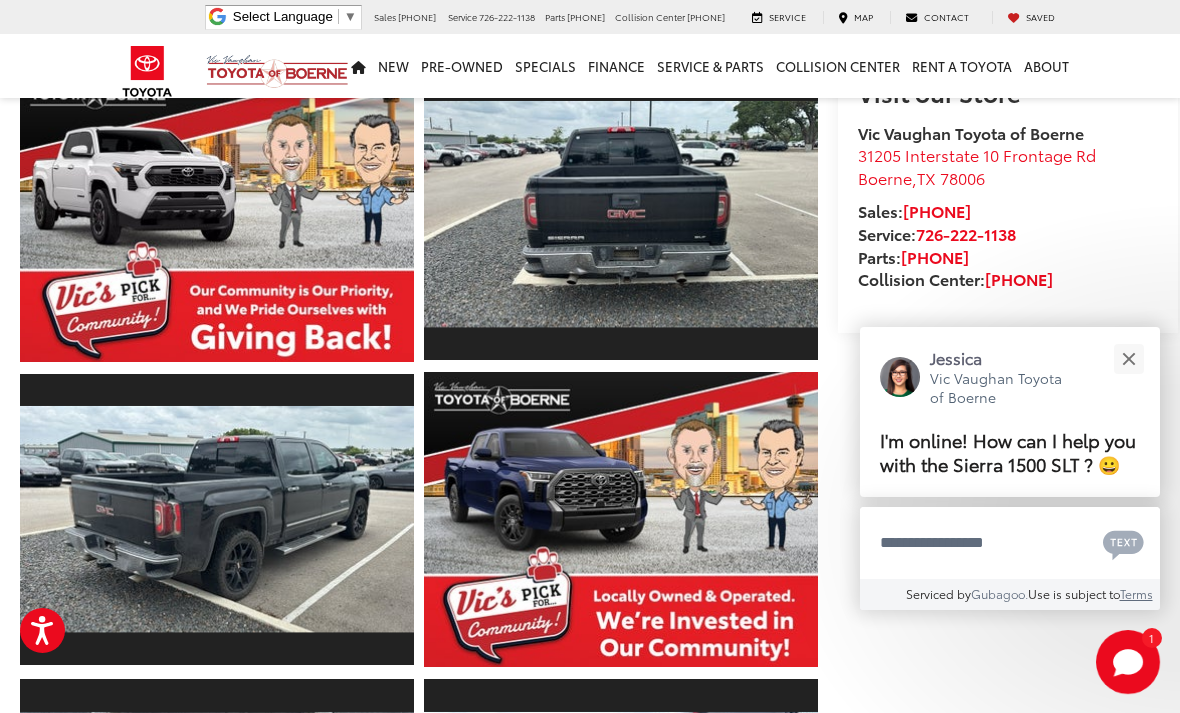 scroll, scrollTop: 0, scrollLeft: 0, axis: both 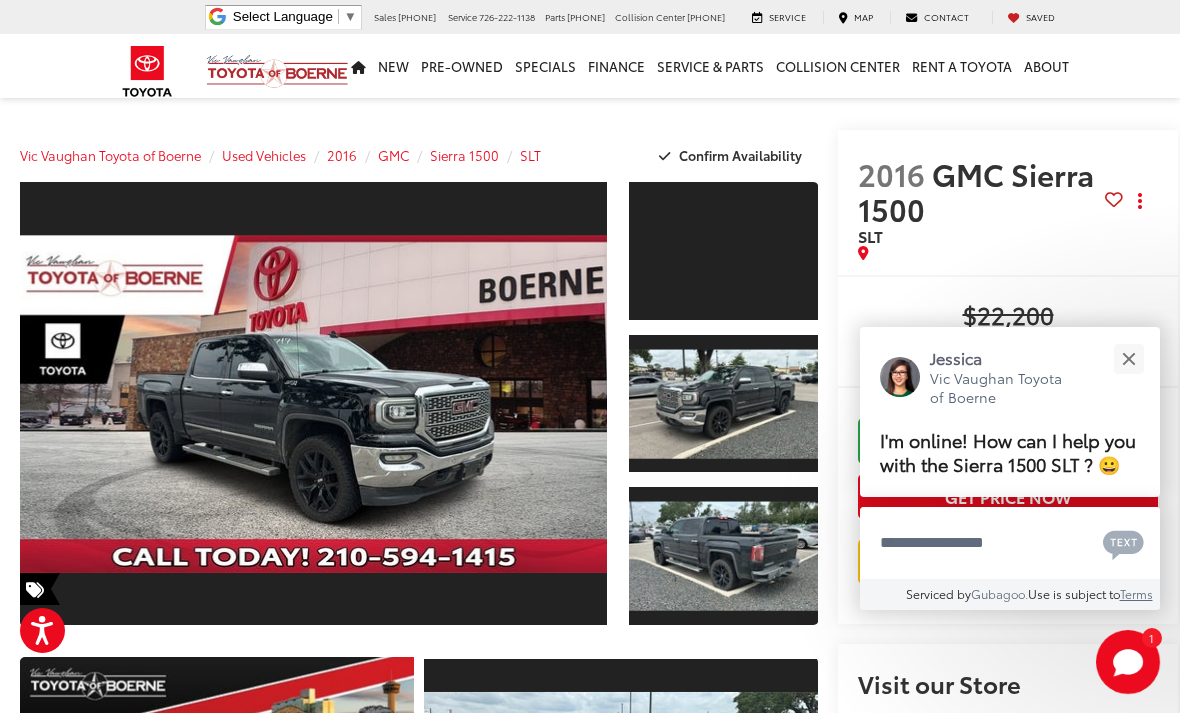 click at bounding box center [723, 251] 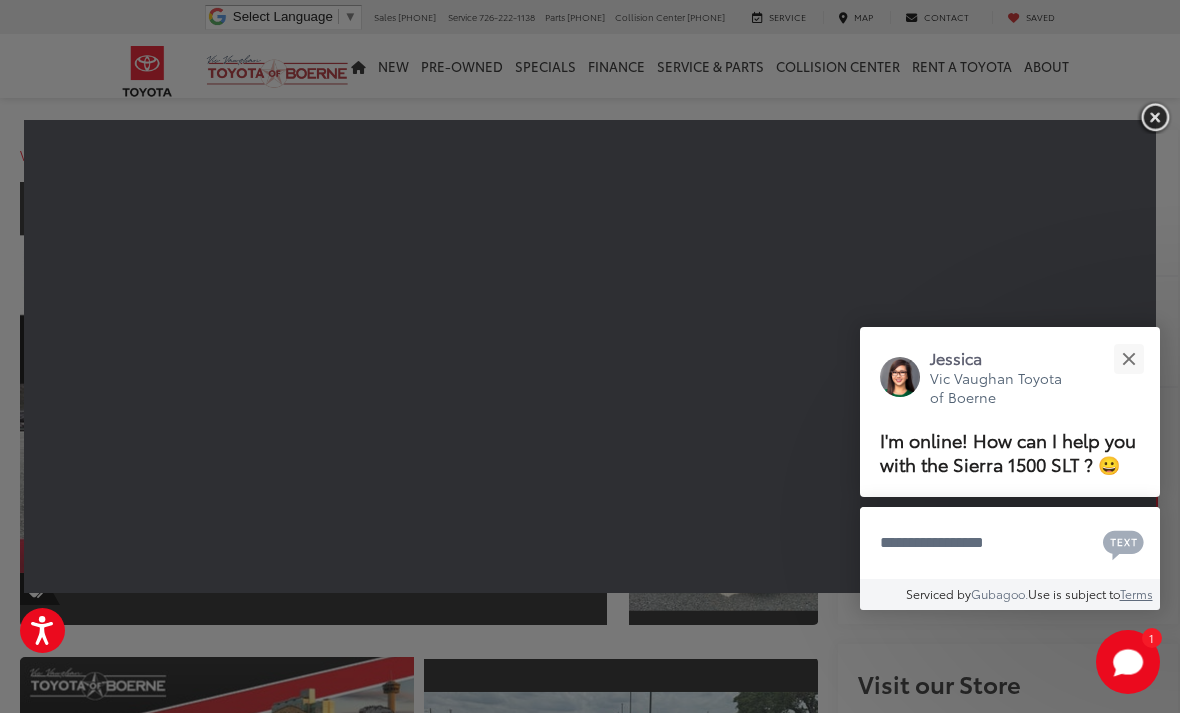 click at bounding box center (1128, 358) 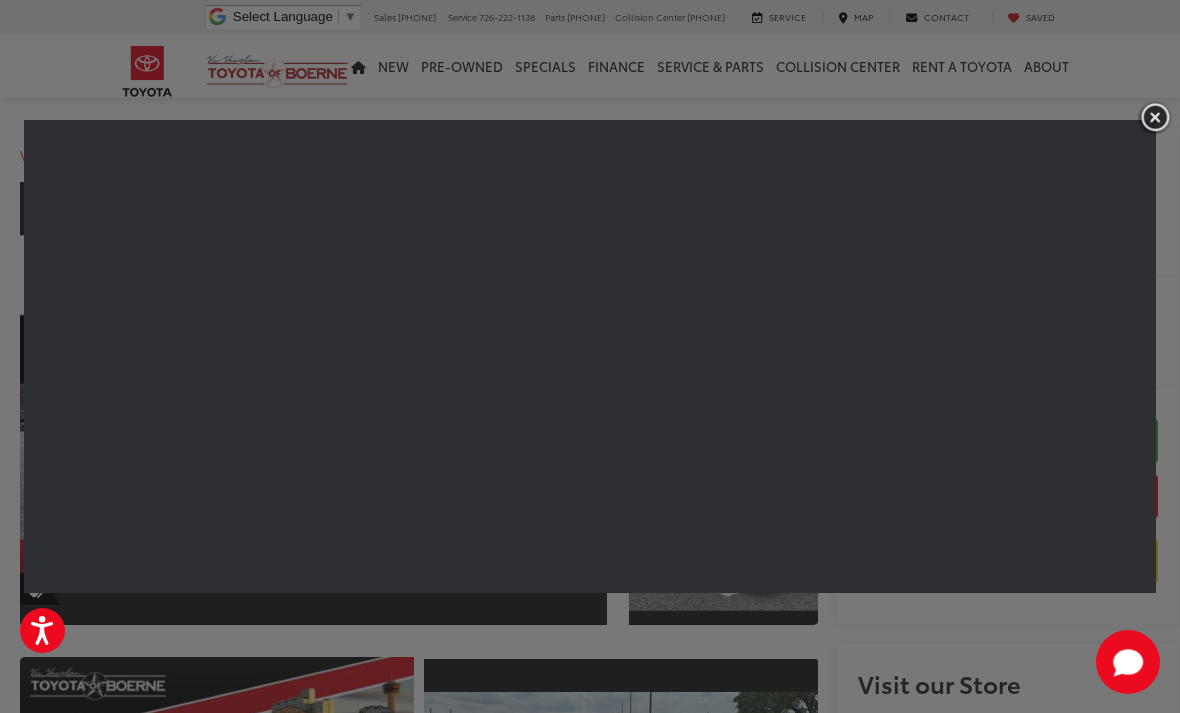 click at bounding box center (1155, 117) 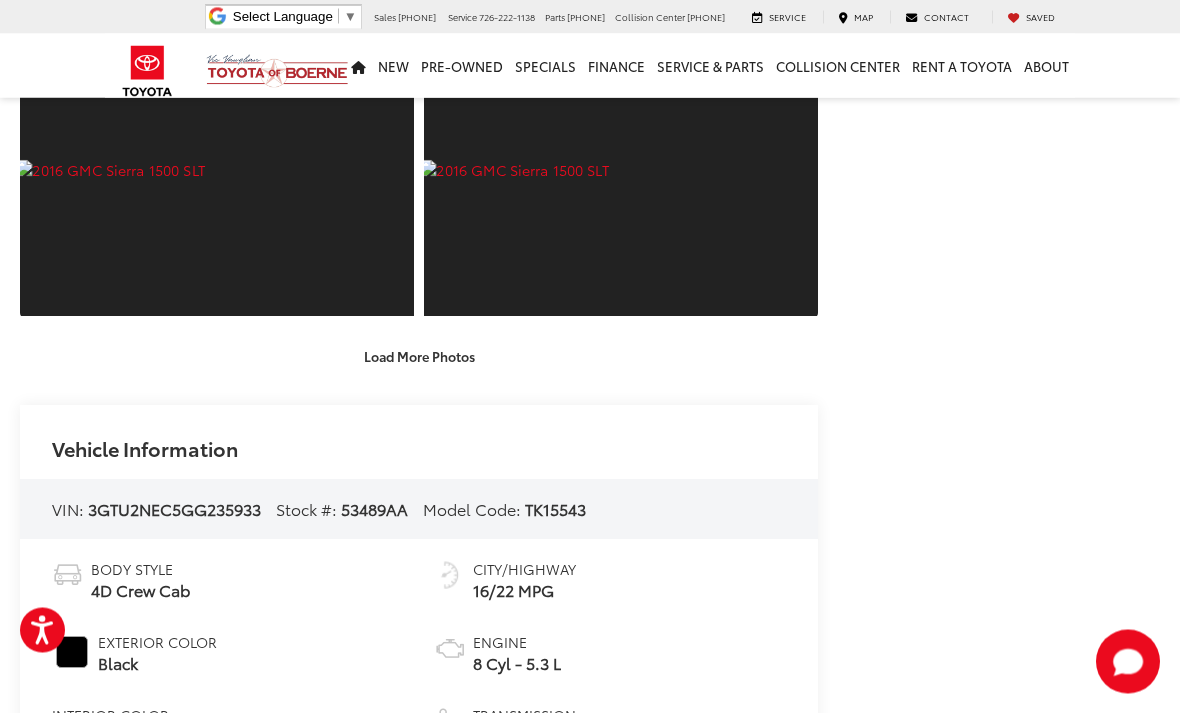 scroll, scrollTop: 3374, scrollLeft: 0, axis: vertical 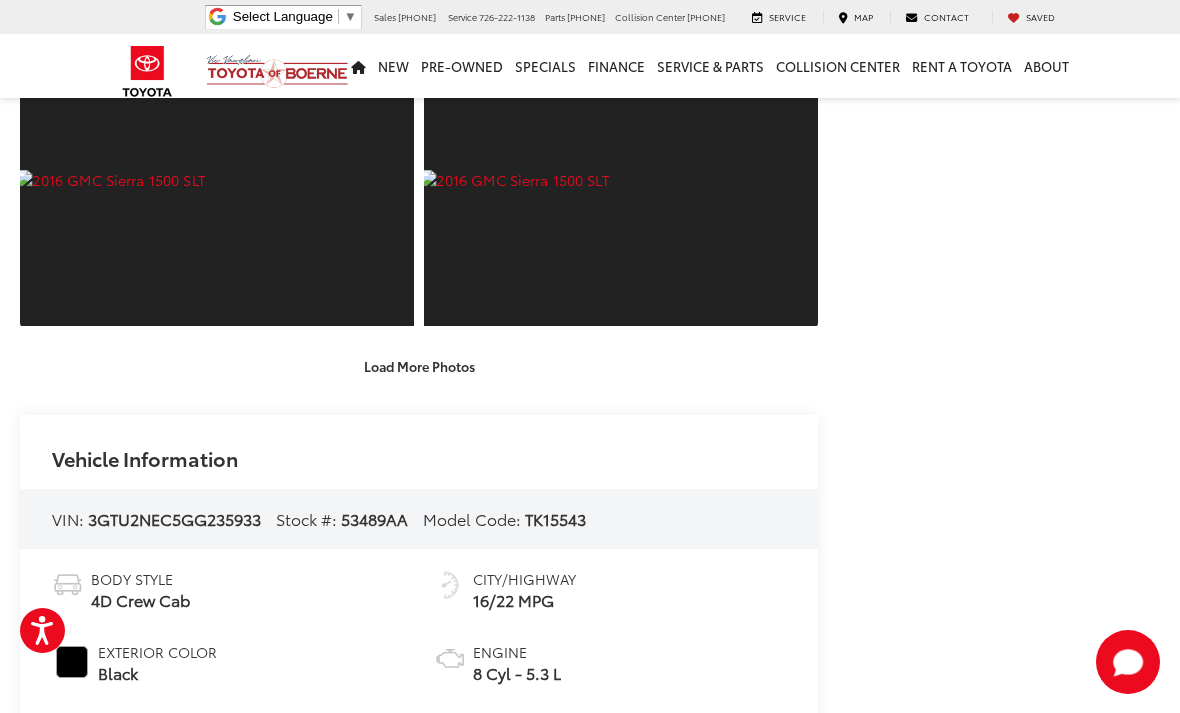click on "Load More Photos" at bounding box center (419, 366) 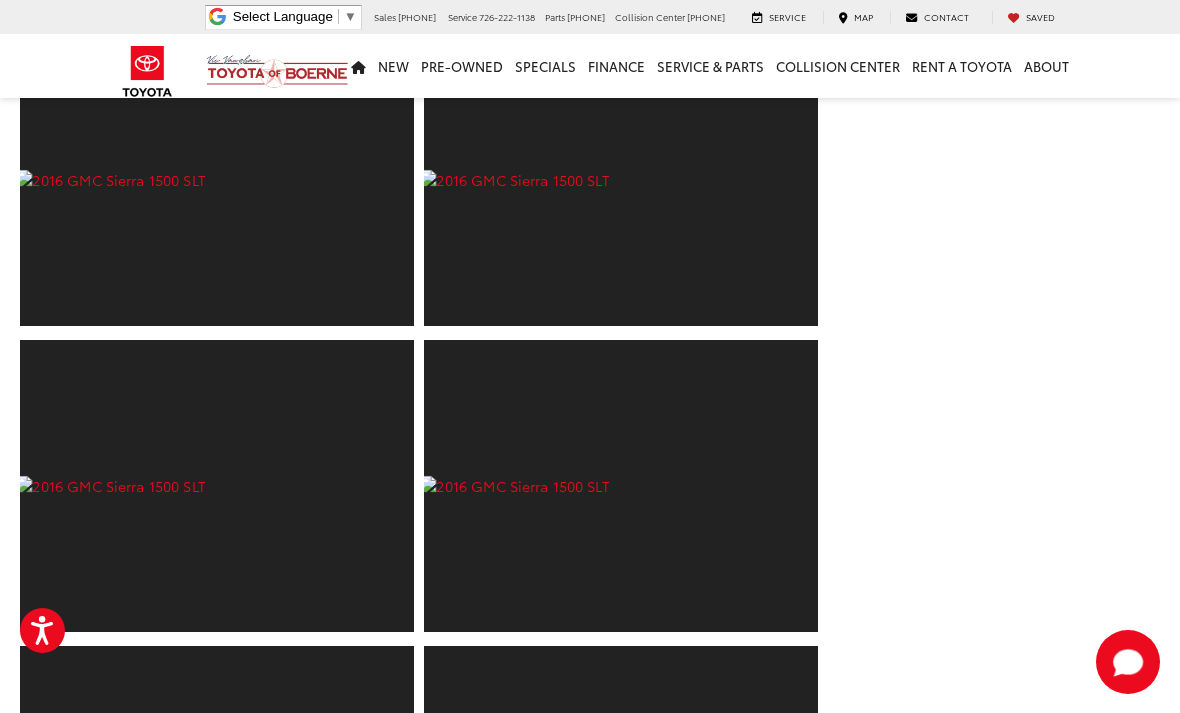 click at bounding box center (621, 486) 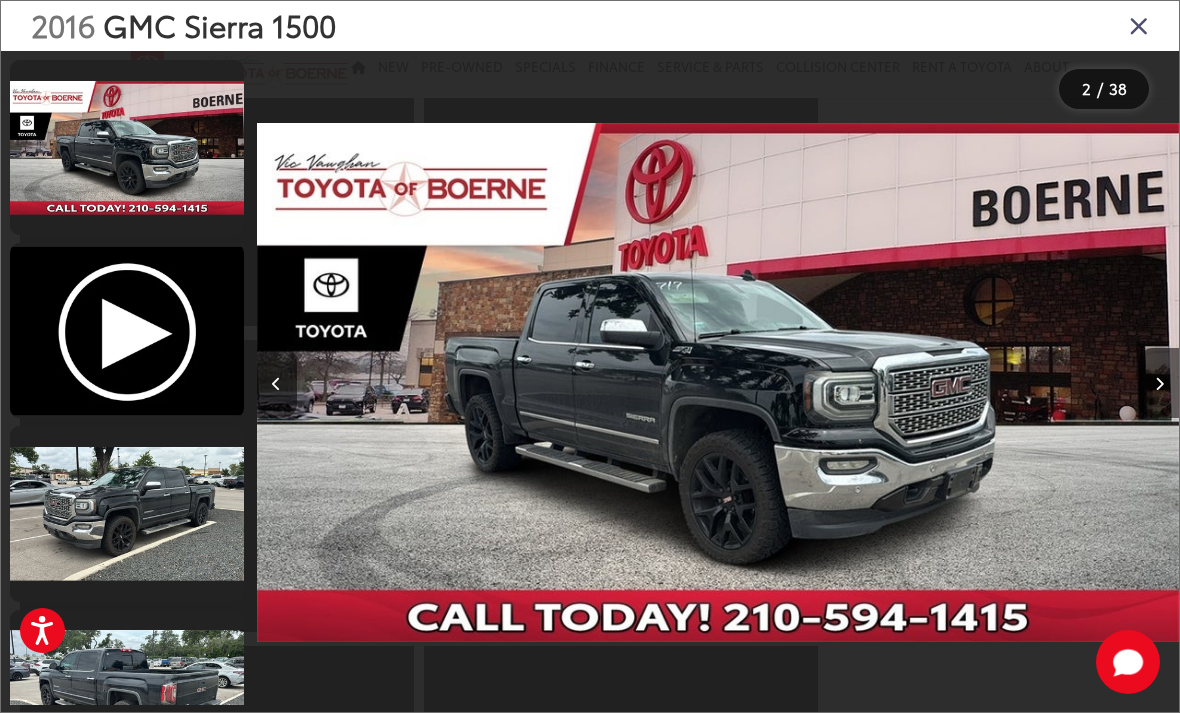 scroll, scrollTop: 4361, scrollLeft: 0, axis: vertical 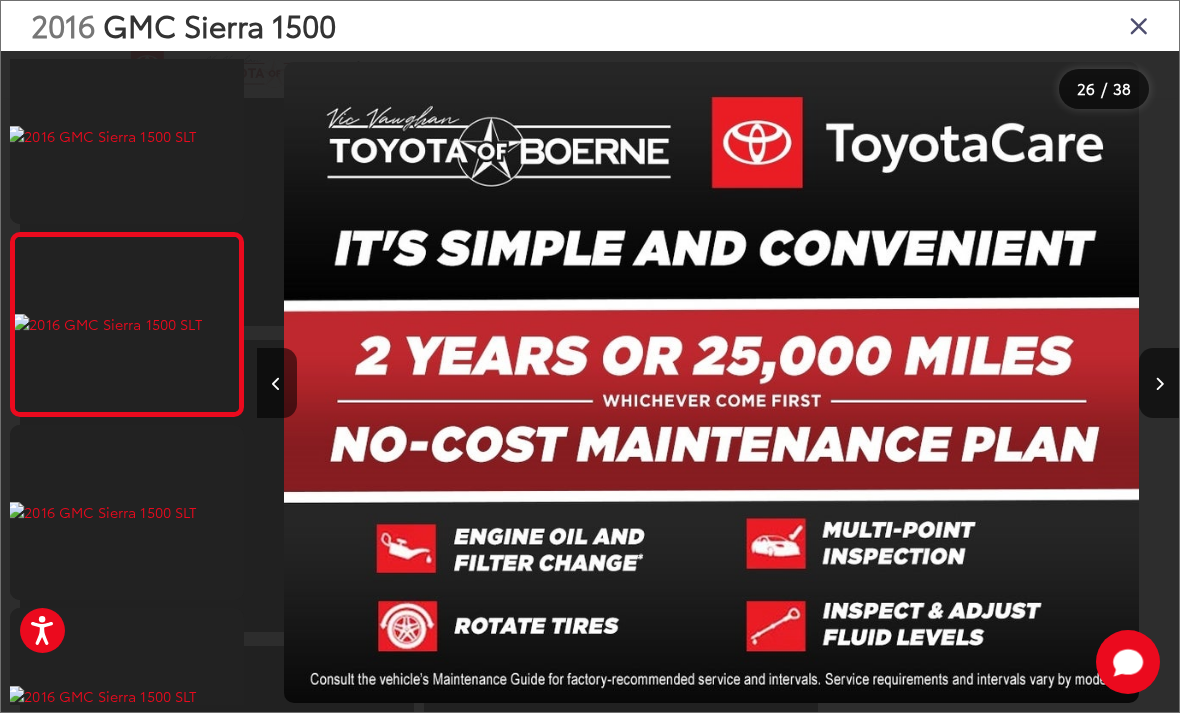 click at bounding box center (1139, 25) 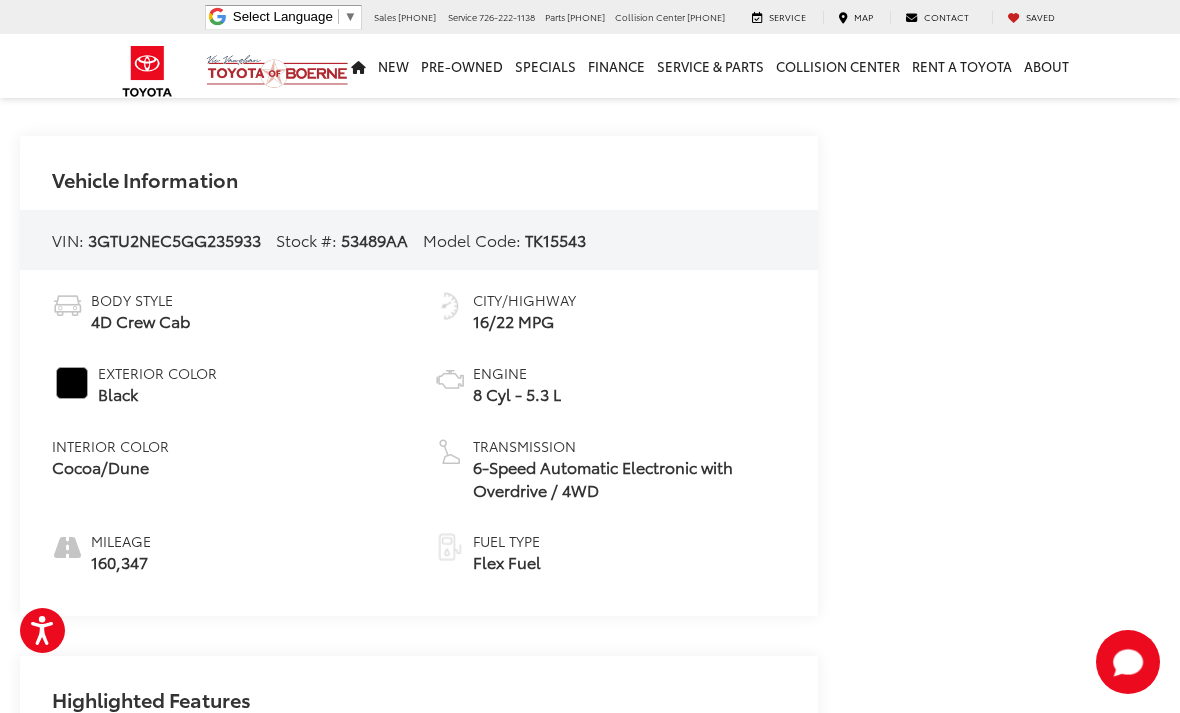 scroll, scrollTop: 4265, scrollLeft: 0, axis: vertical 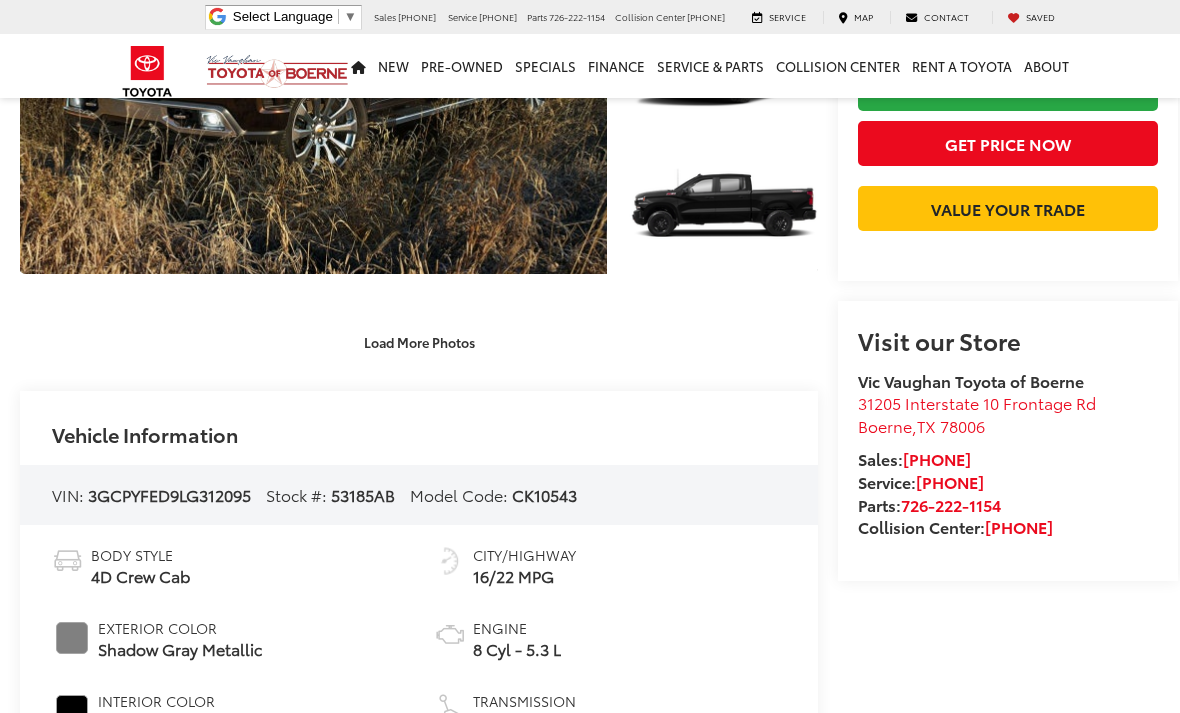 click on "Load More Photos" at bounding box center (419, 342) 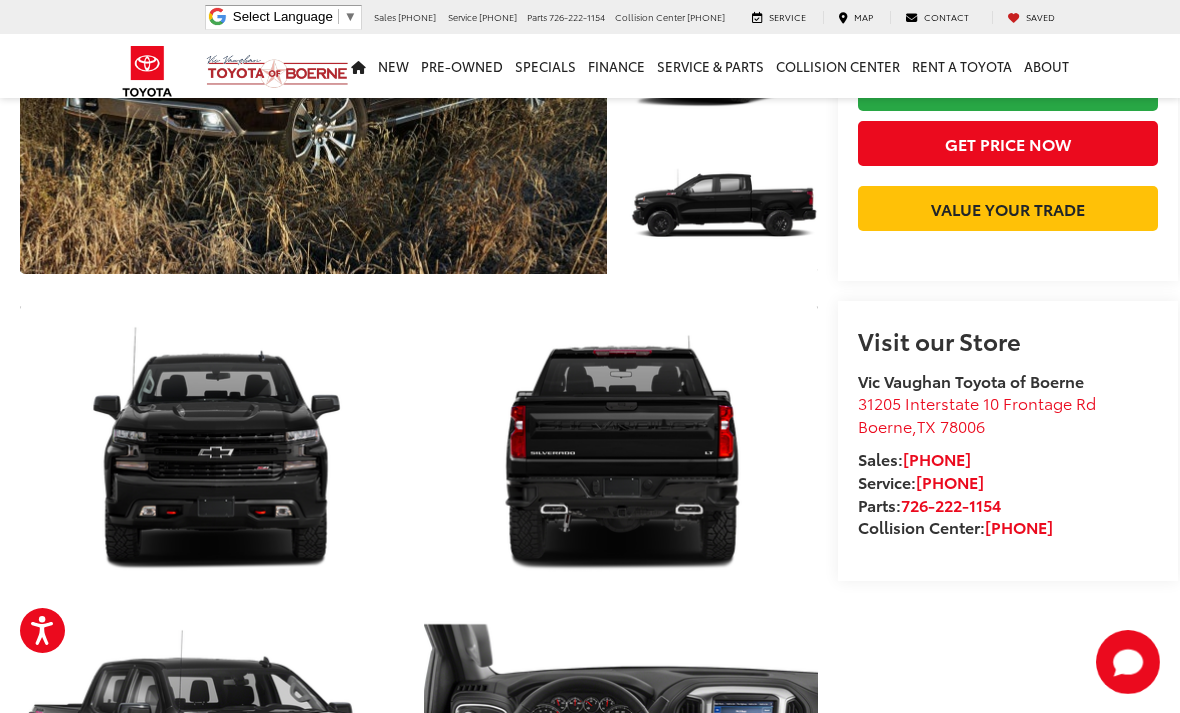 scroll, scrollTop: 0, scrollLeft: 0, axis: both 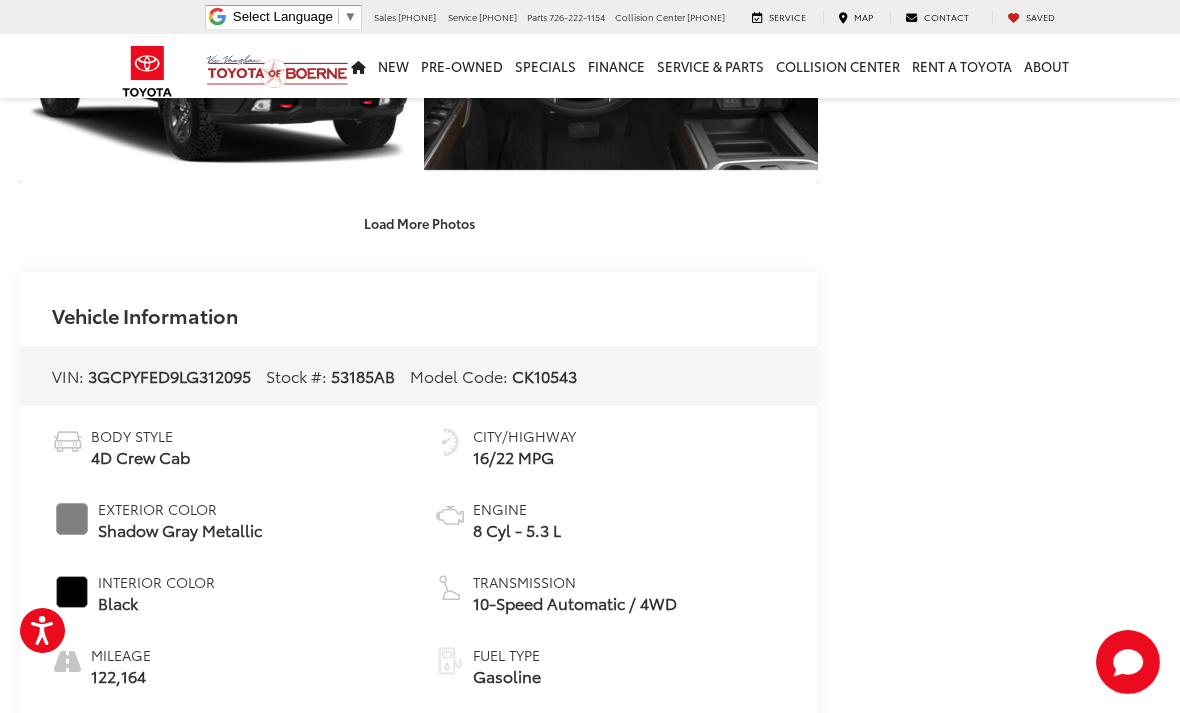 click on "Load More Photos" at bounding box center (419, 223) 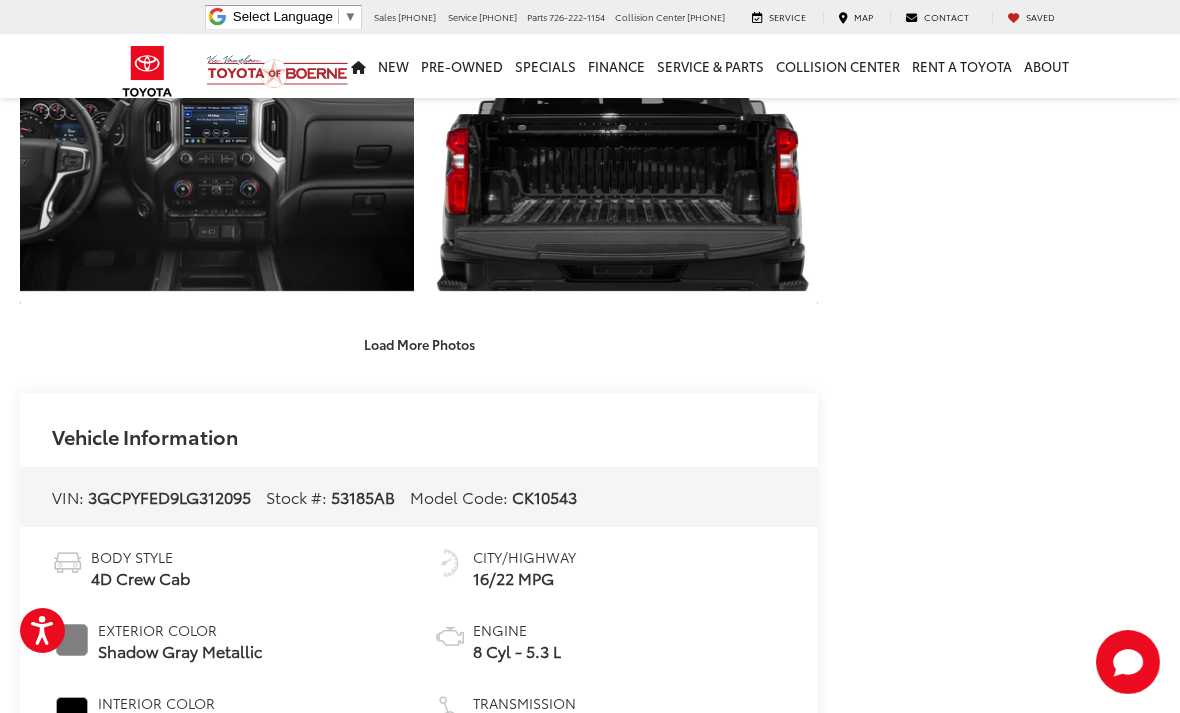 scroll, scrollTop: 1598, scrollLeft: 0, axis: vertical 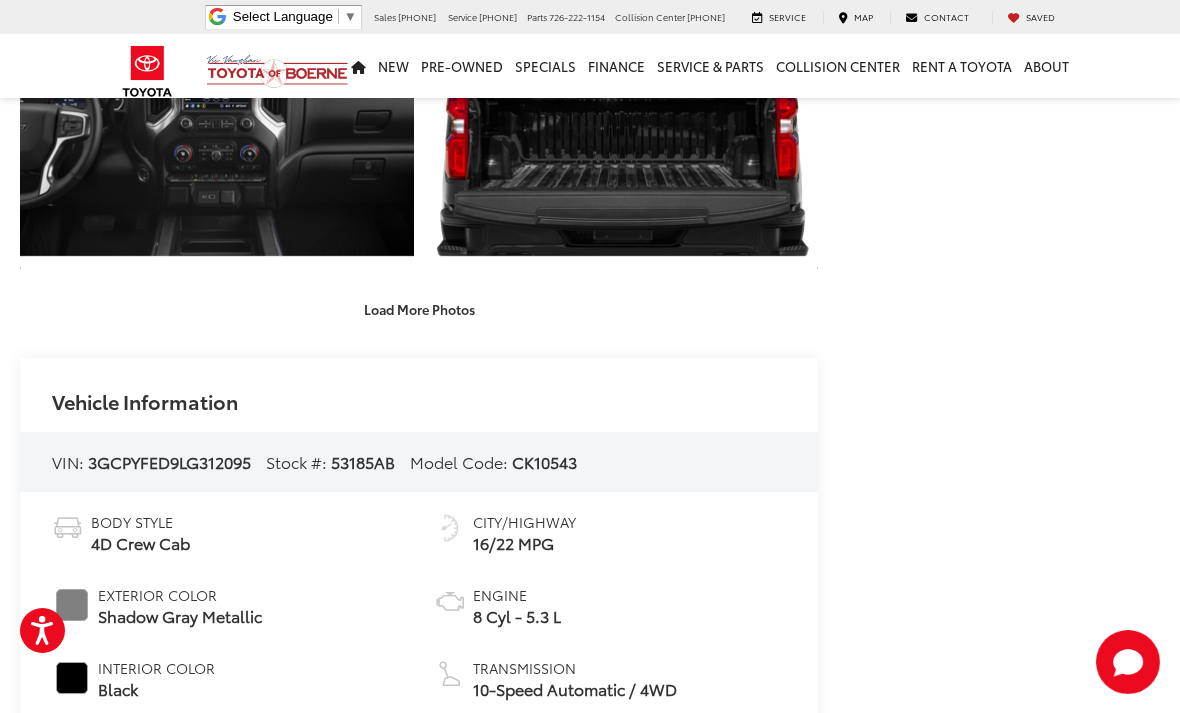 click on "Load More Photos" at bounding box center [419, 309] 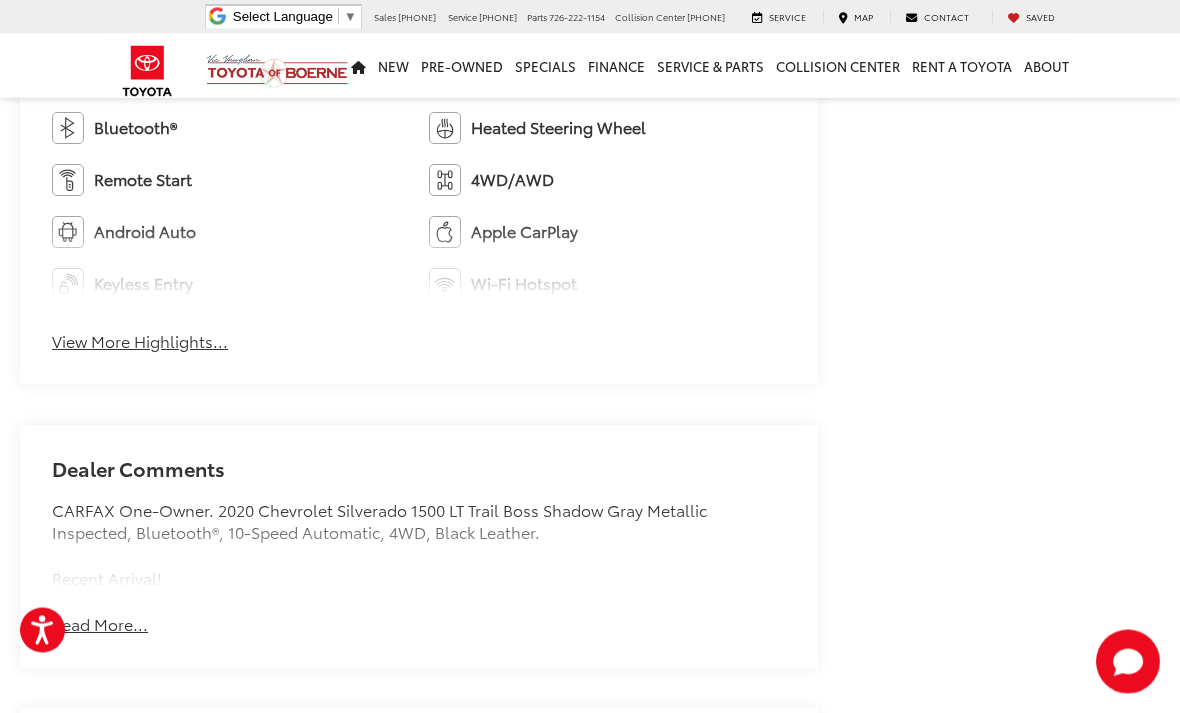 scroll, scrollTop: 3053, scrollLeft: 0, axis: vertical 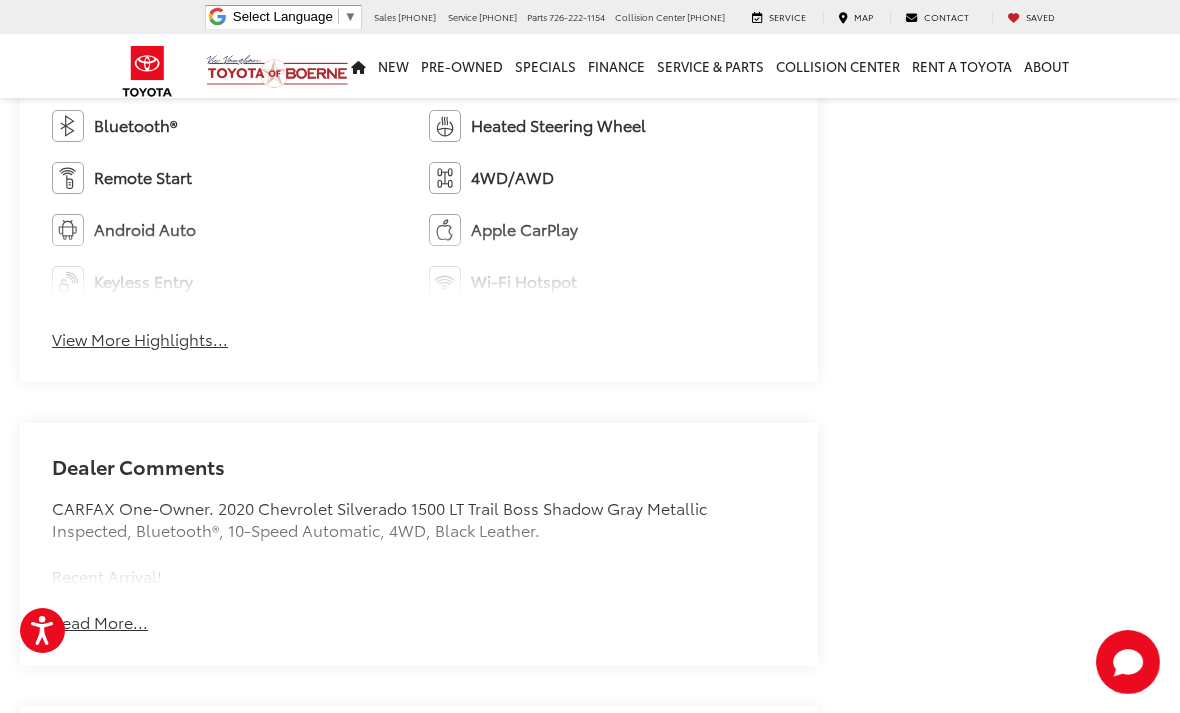 click on "Read More..." at bounding box center [100, 622] 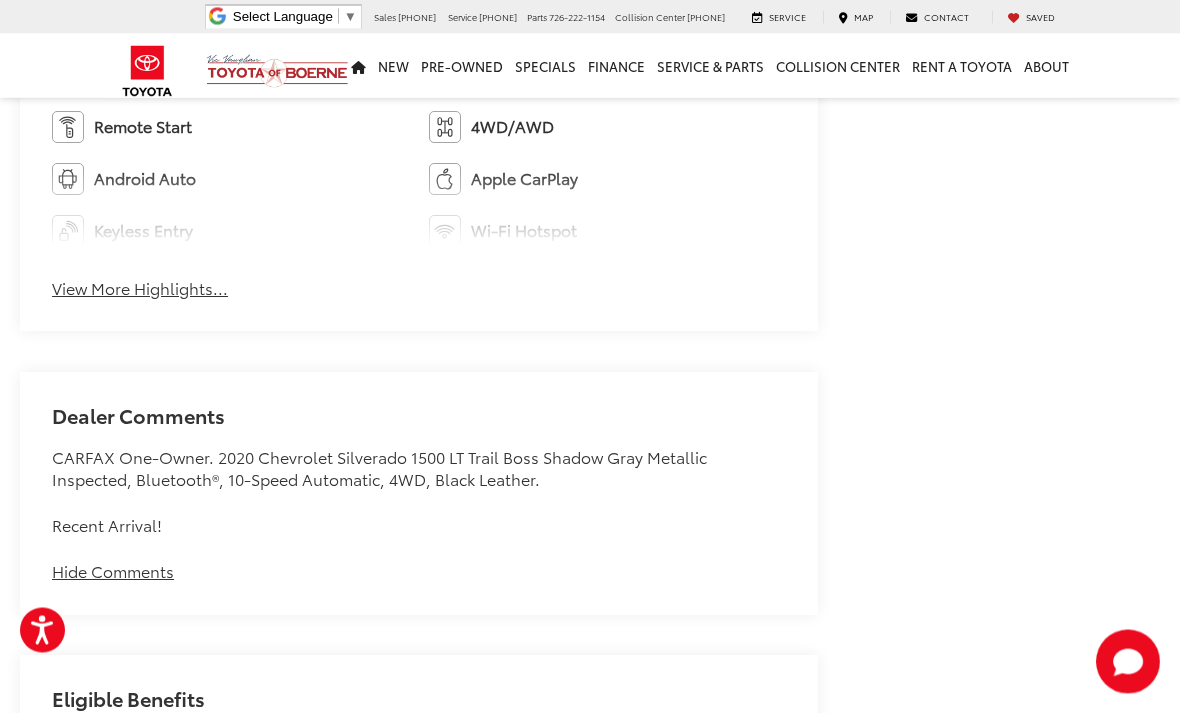 scroll, scrollTop: 3112, scrollLeft: 0, axis: vertical 